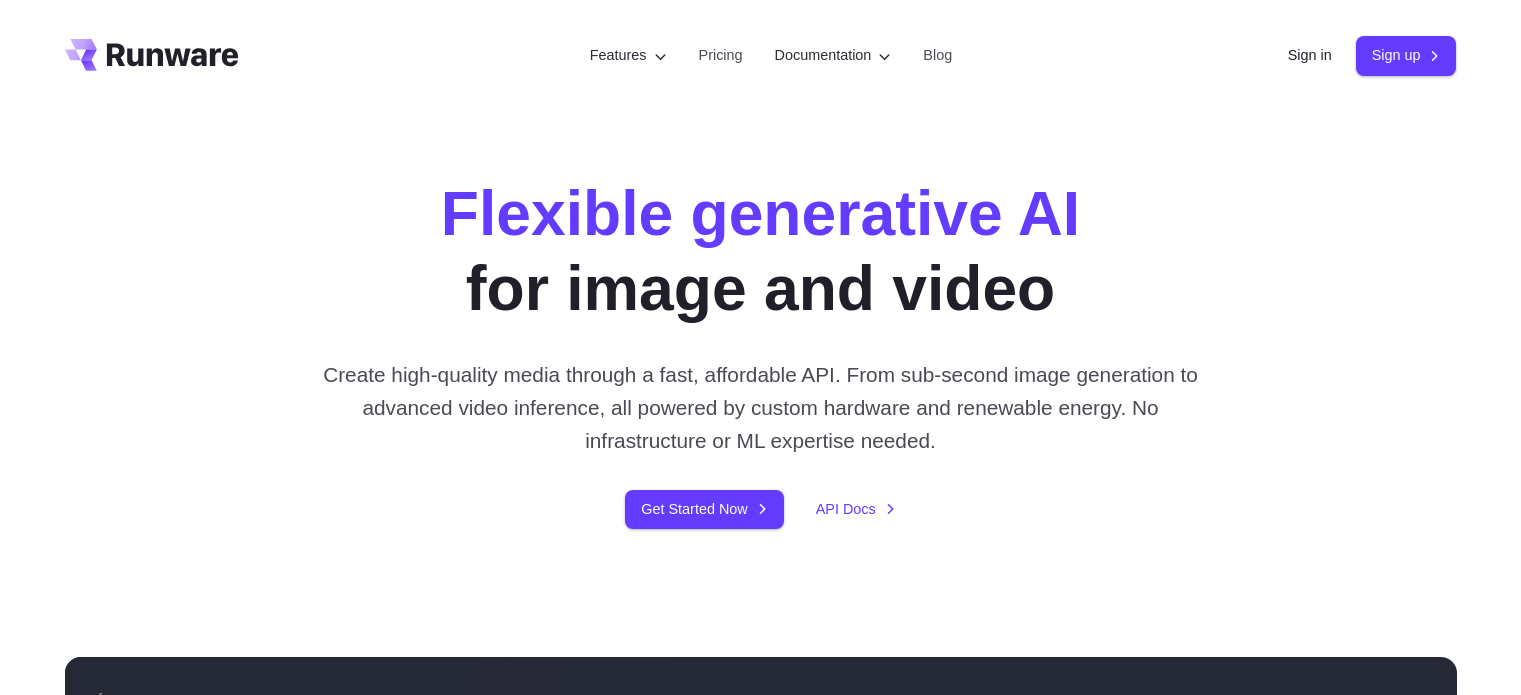 scroll, scrollTop: 0, scrollLeft: 0, axis: both 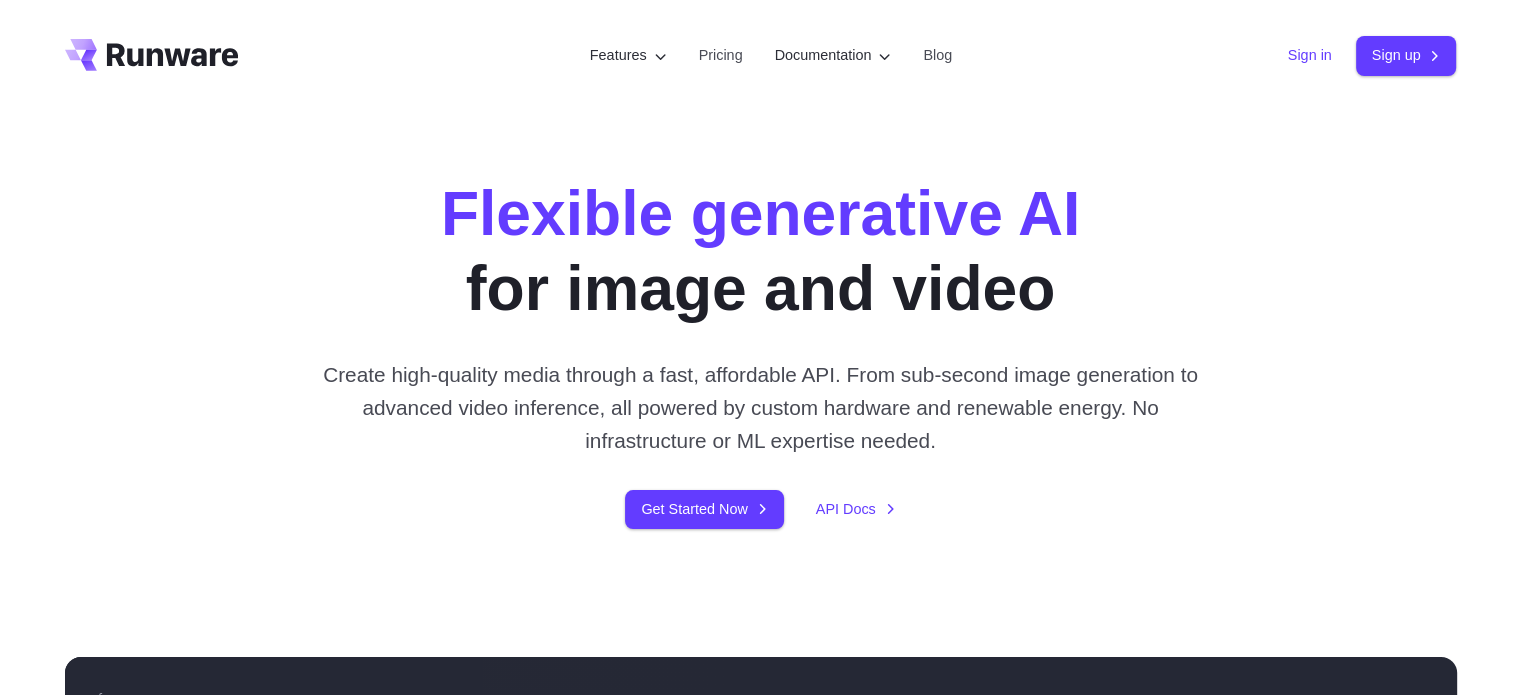 click on "Sign in" at bounding box center (1310, 55) 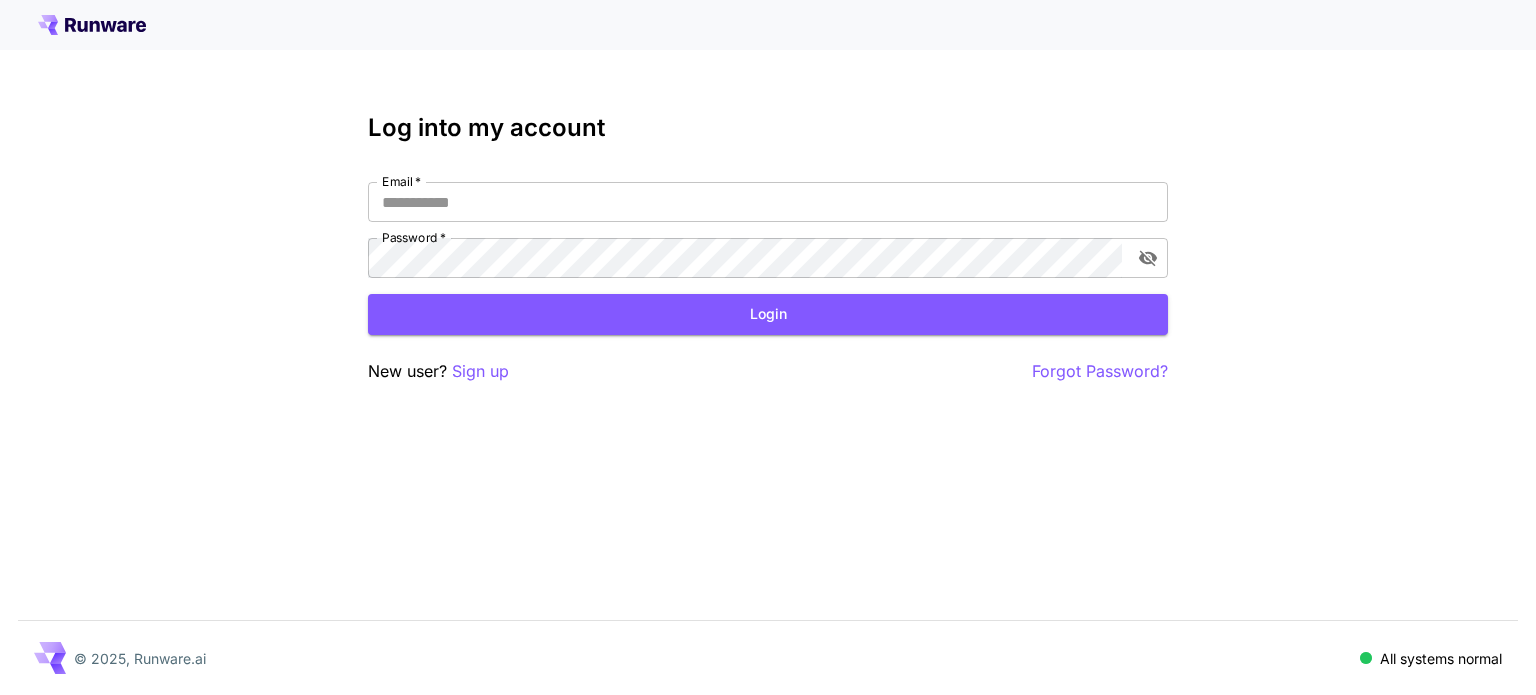 scroll, scrollTop: 0, scrollLeft: 0, axis: both 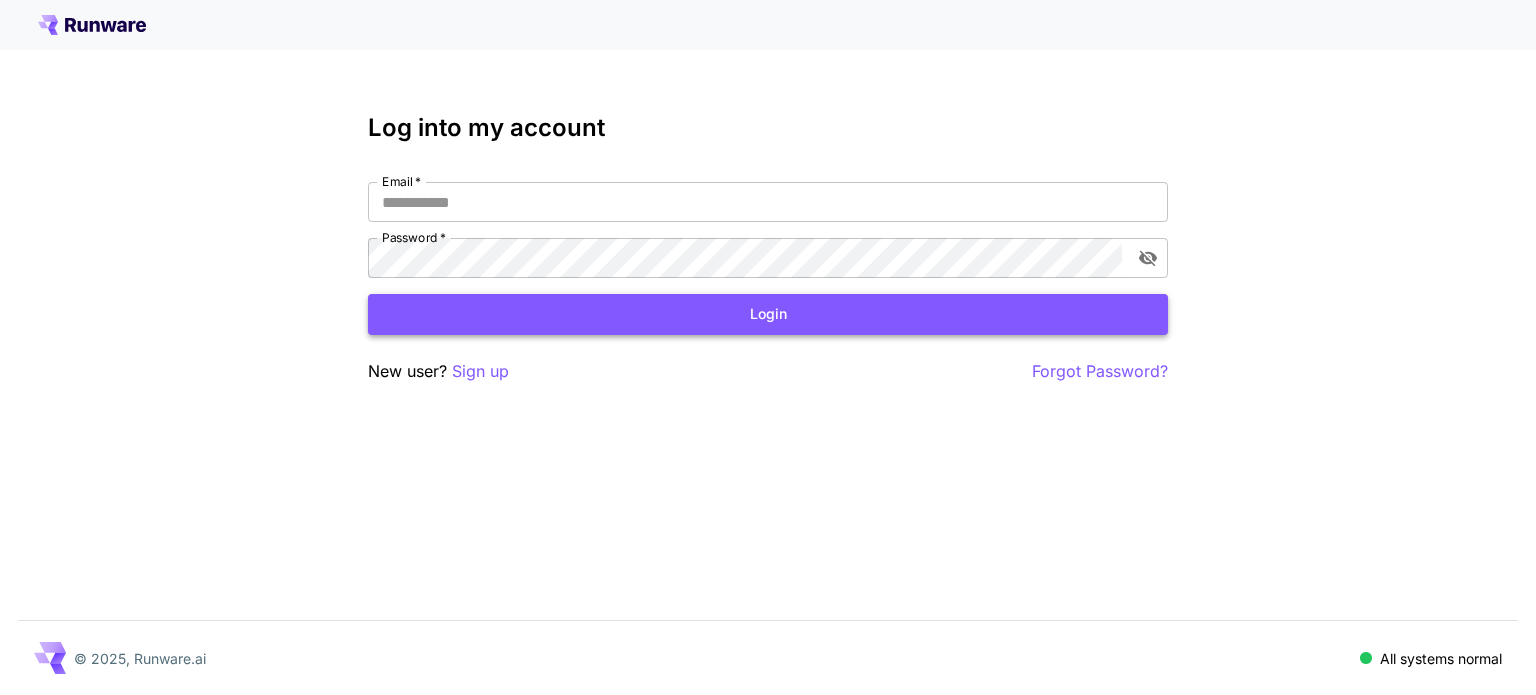 type on "**********" 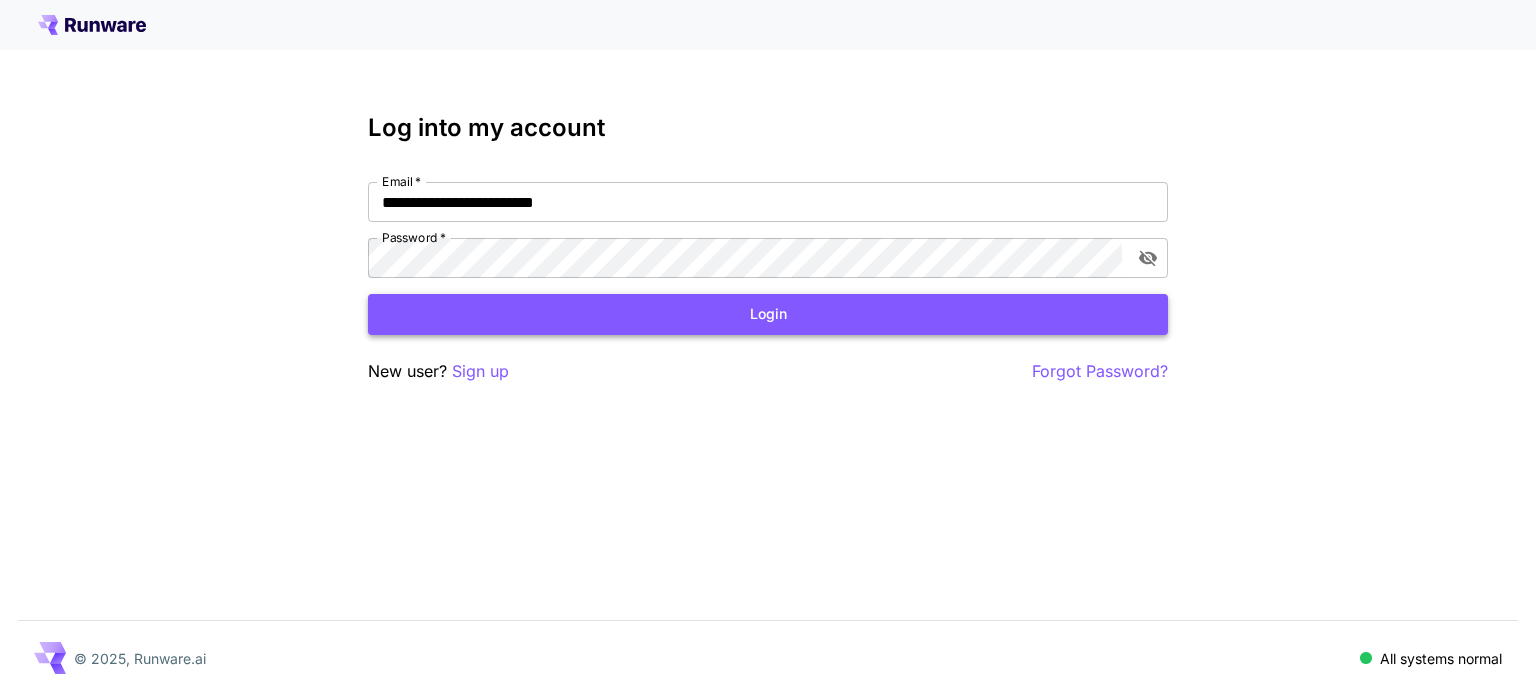 click on "Login" at bounding box center (768, 314) 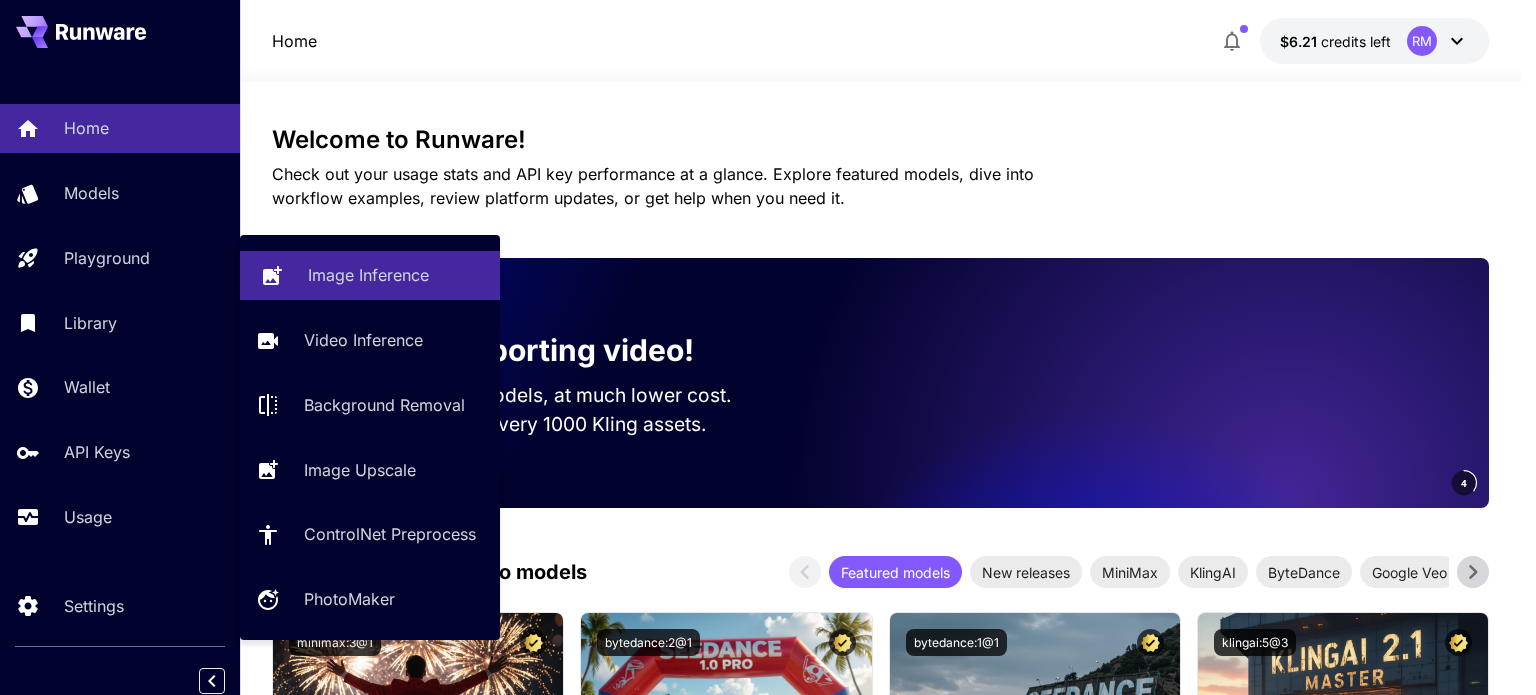 click on "Image Inference" at bounding box center [368, 275] 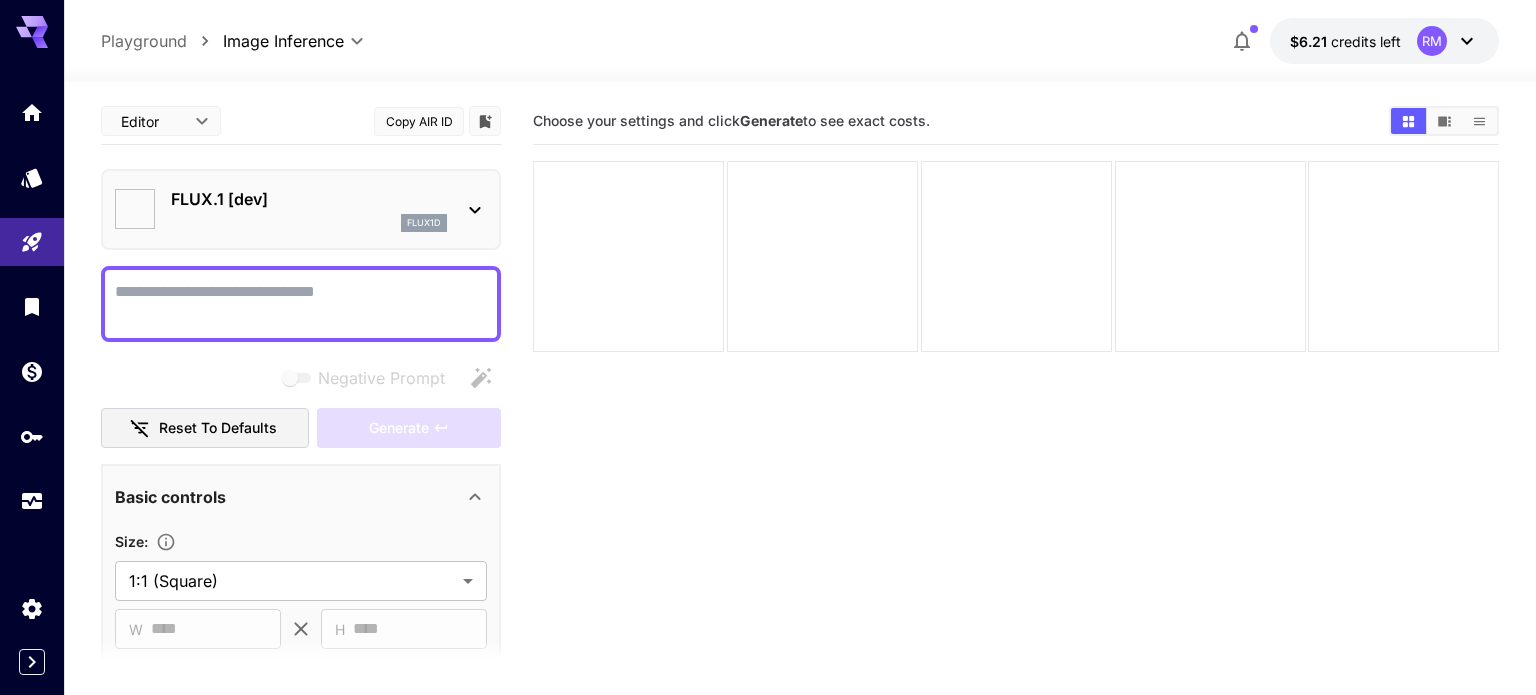 type on "**********" 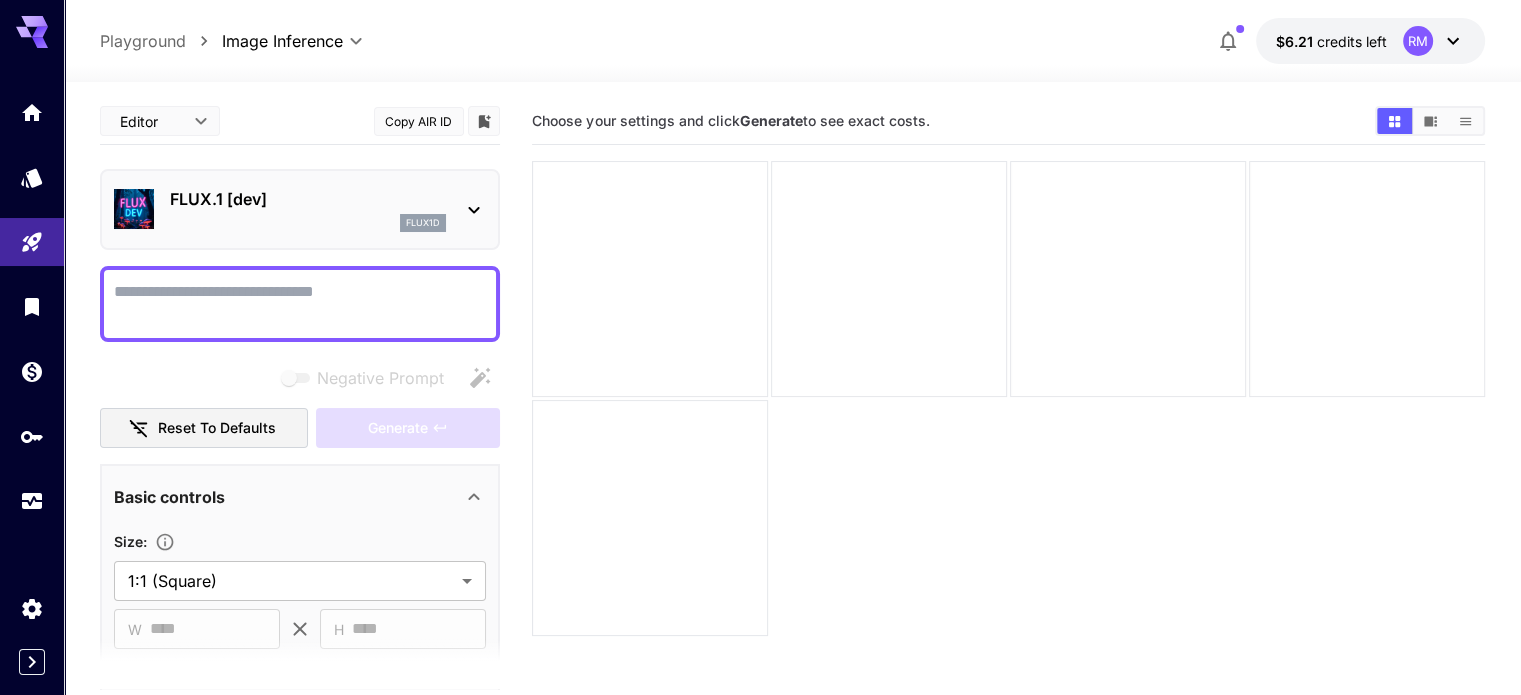 click on "Negative Prompt" at bounding box center [300, 304] 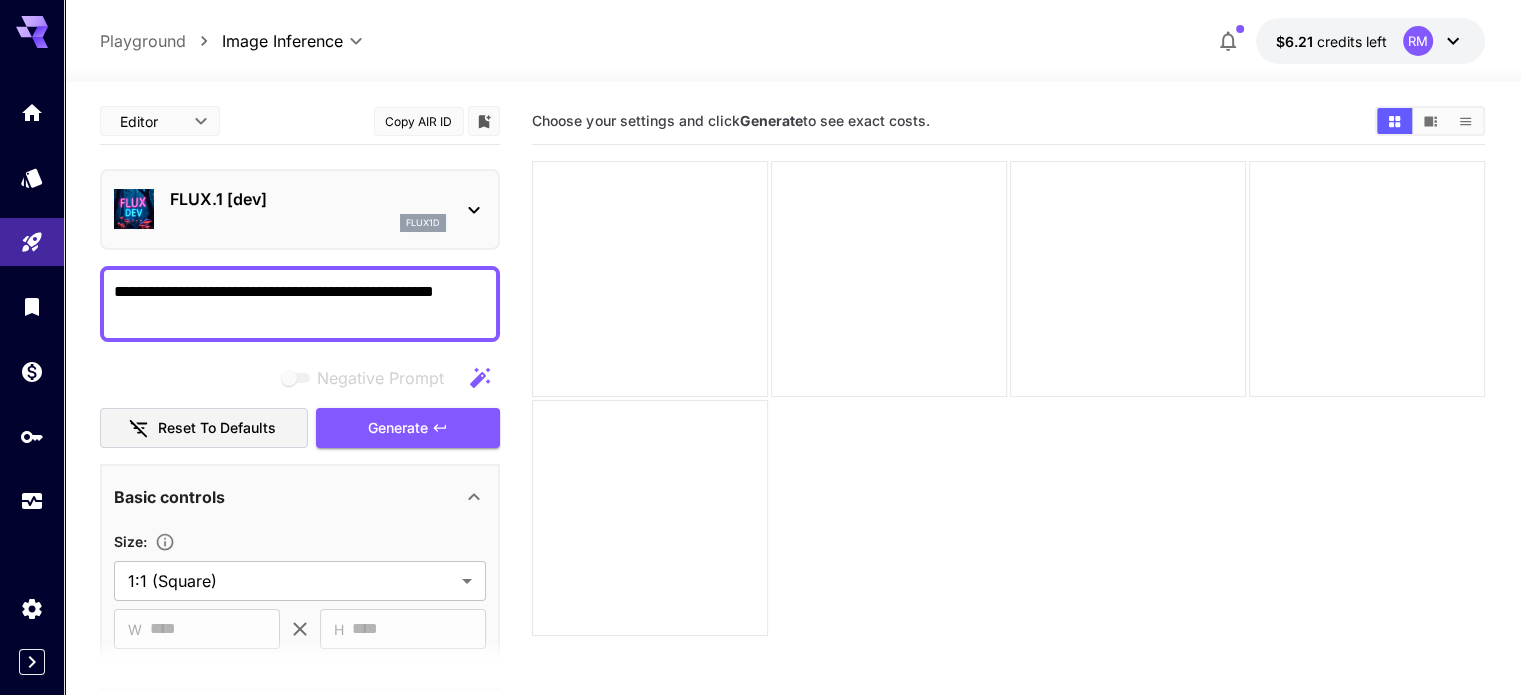 click on "**********" at bounding box center [300, 304] 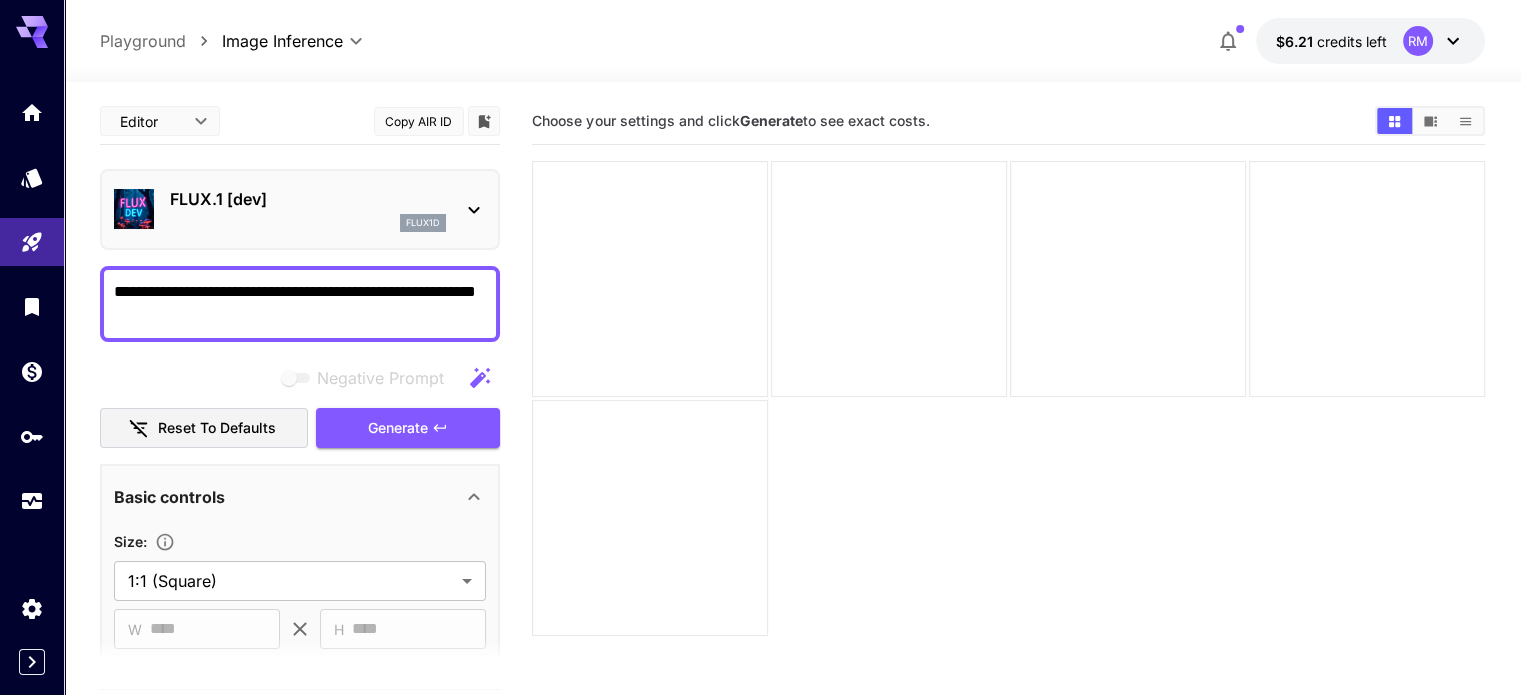 click on "**********" at bounding box center (300, 304) 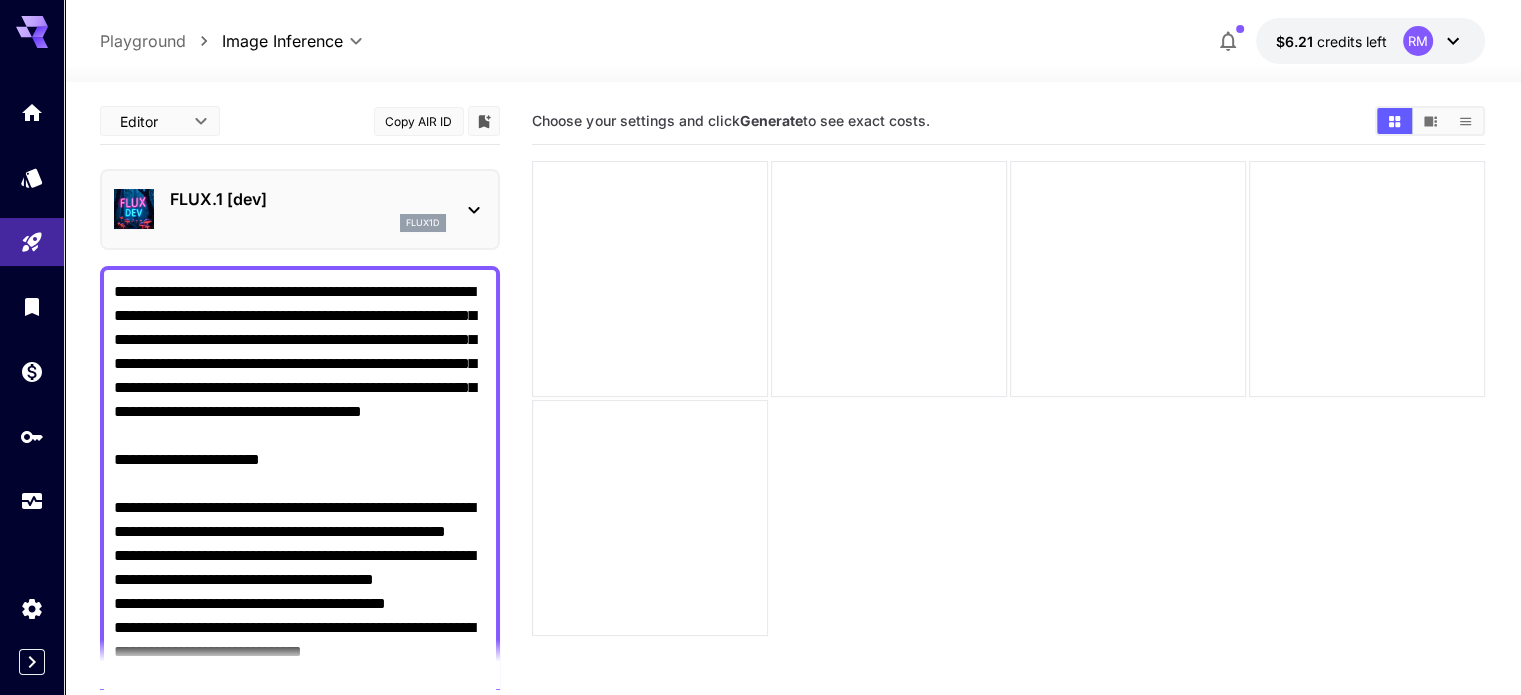 scroll, scrollTop: 380, scrollLeft: 0, axis: vertical 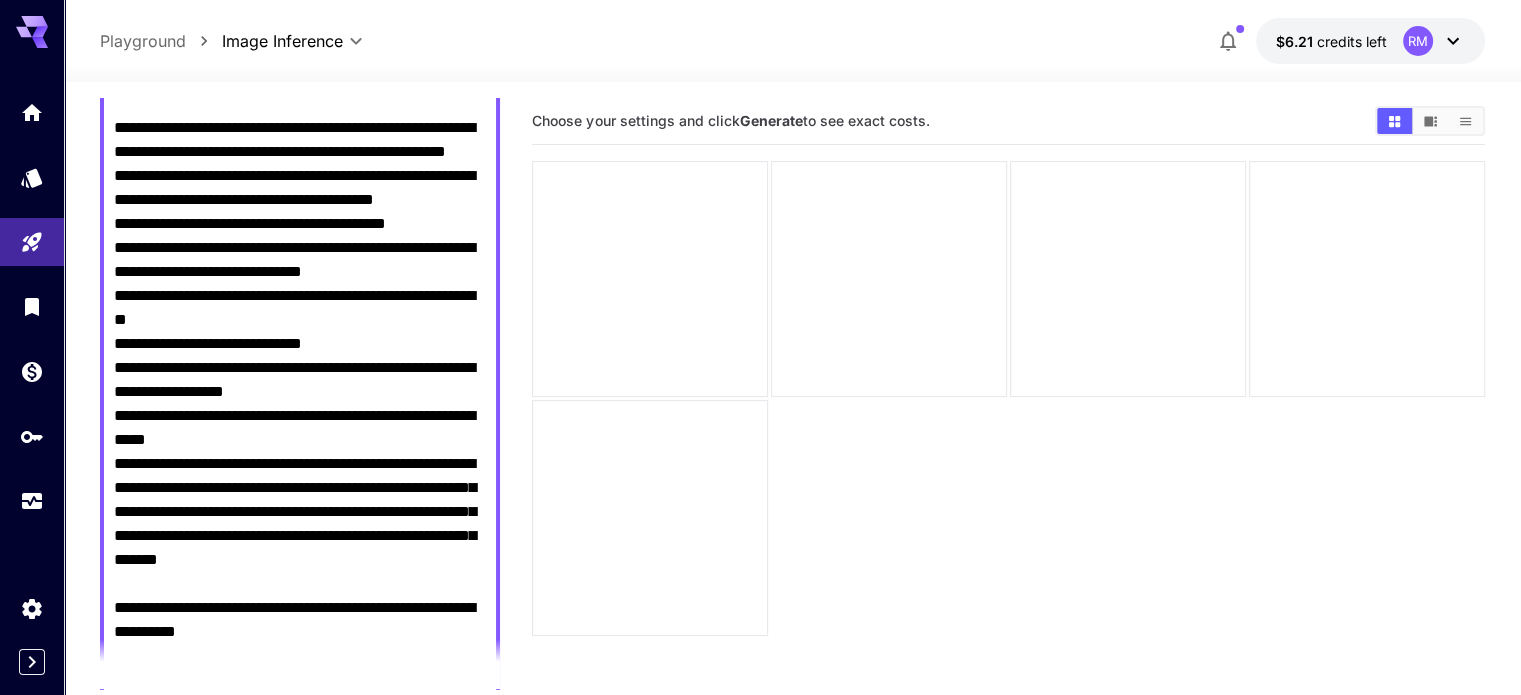 type on "**********" 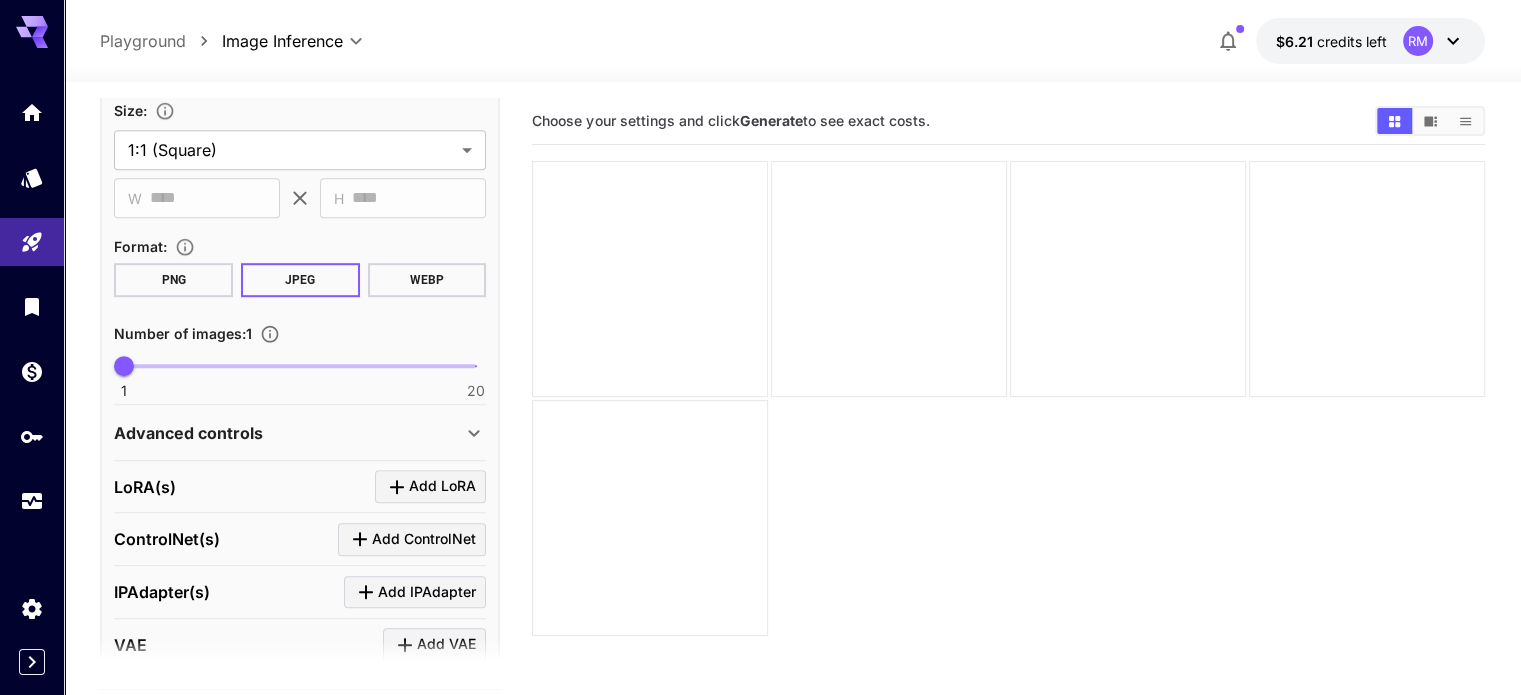 scroll, scrollTop: 1180, scrollLeft: 0, axis: vertical 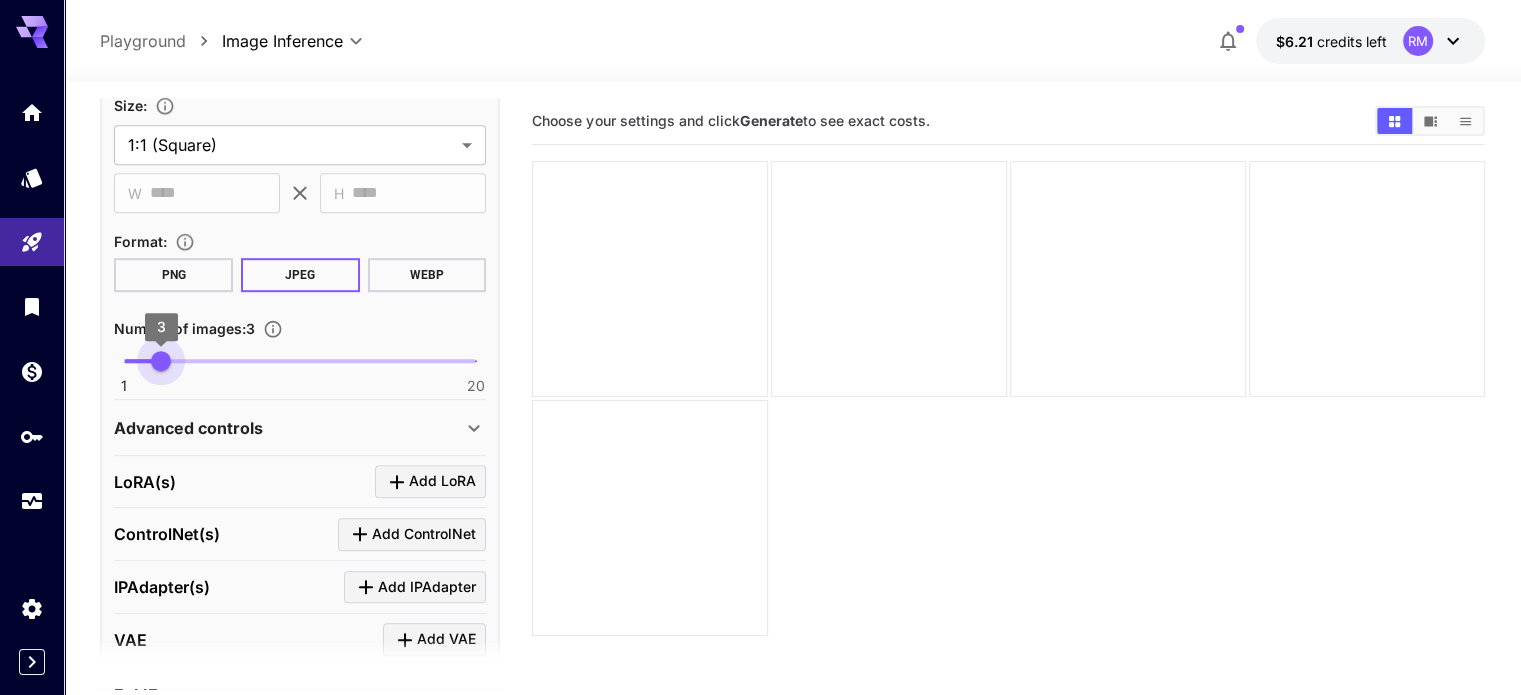 type on "*" 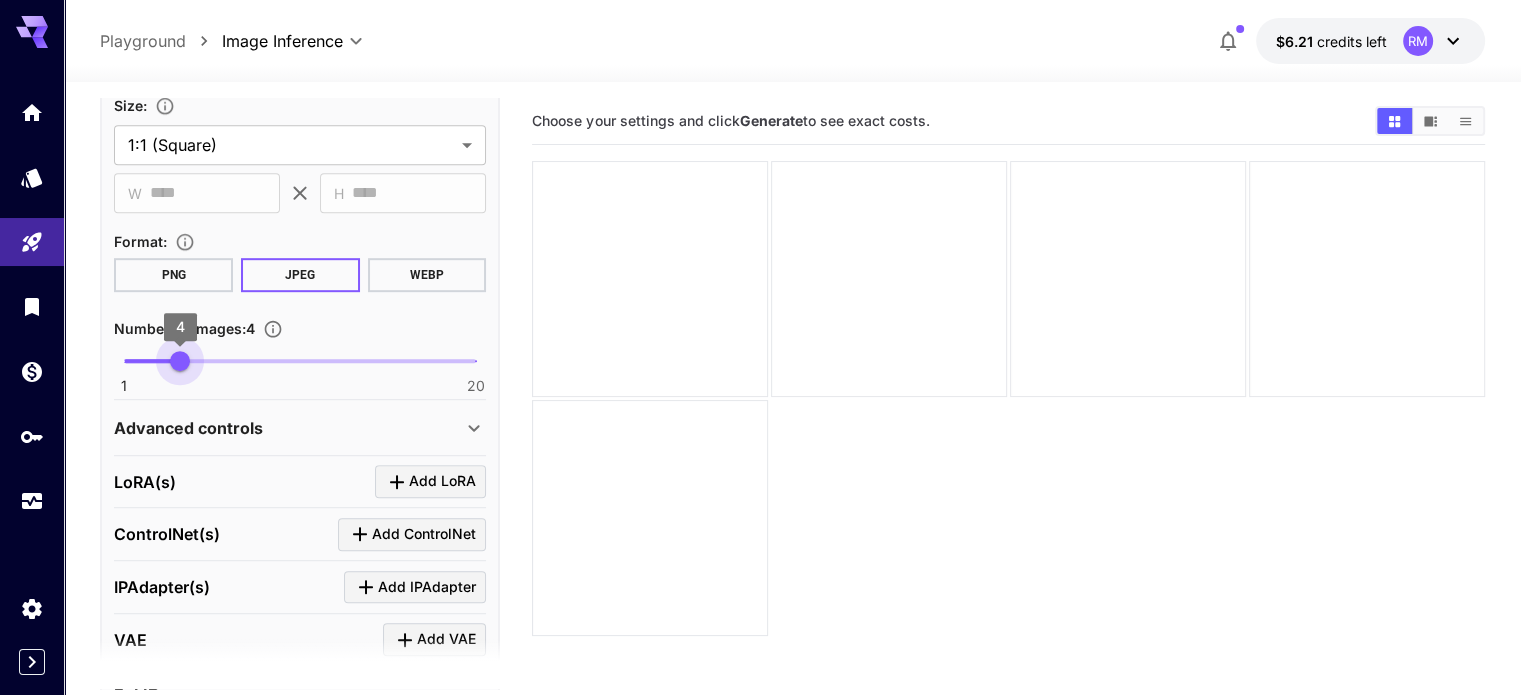 drag, startPoint x: 126, startPoint y: 350, endPoint x: 171, endPoint y: 351, distance: 45.01111 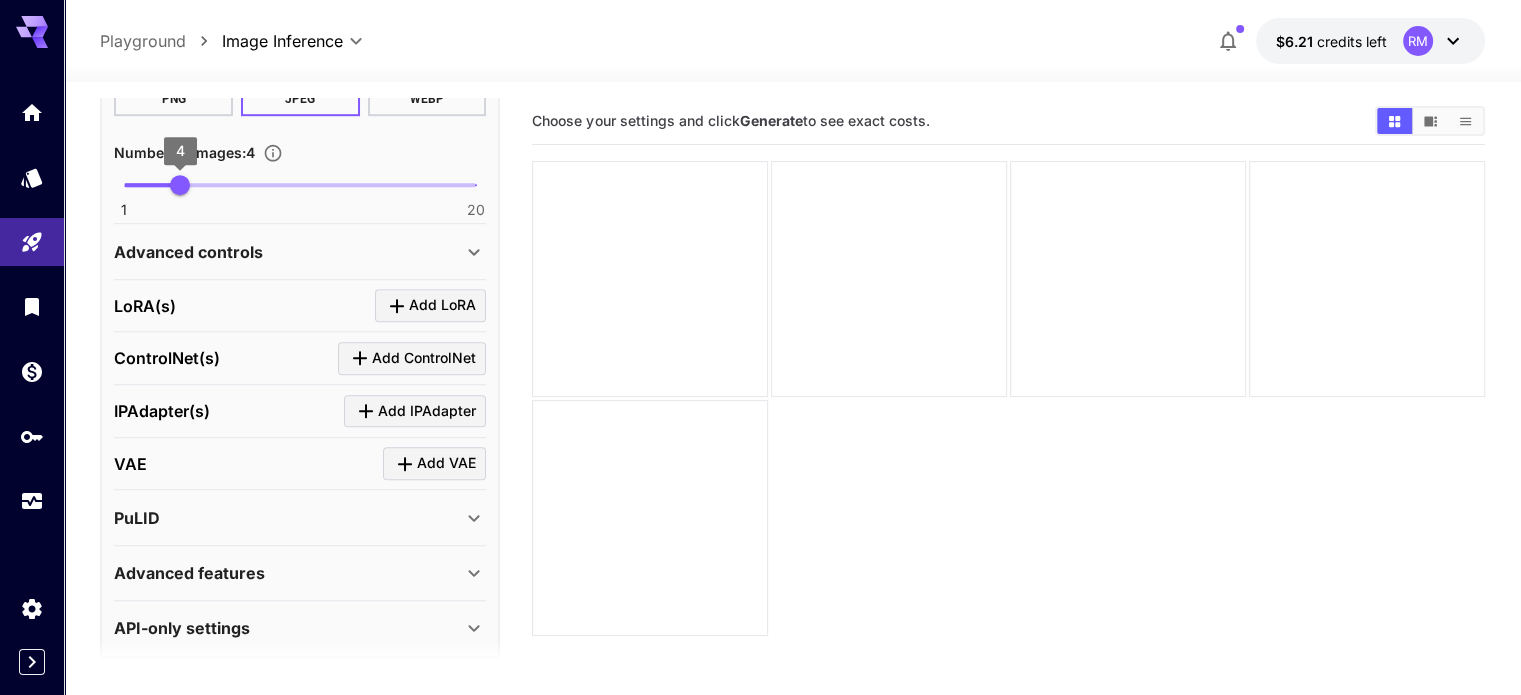 scroll, scrollTop: 1368, scrollLeft: 0, axis: vertical 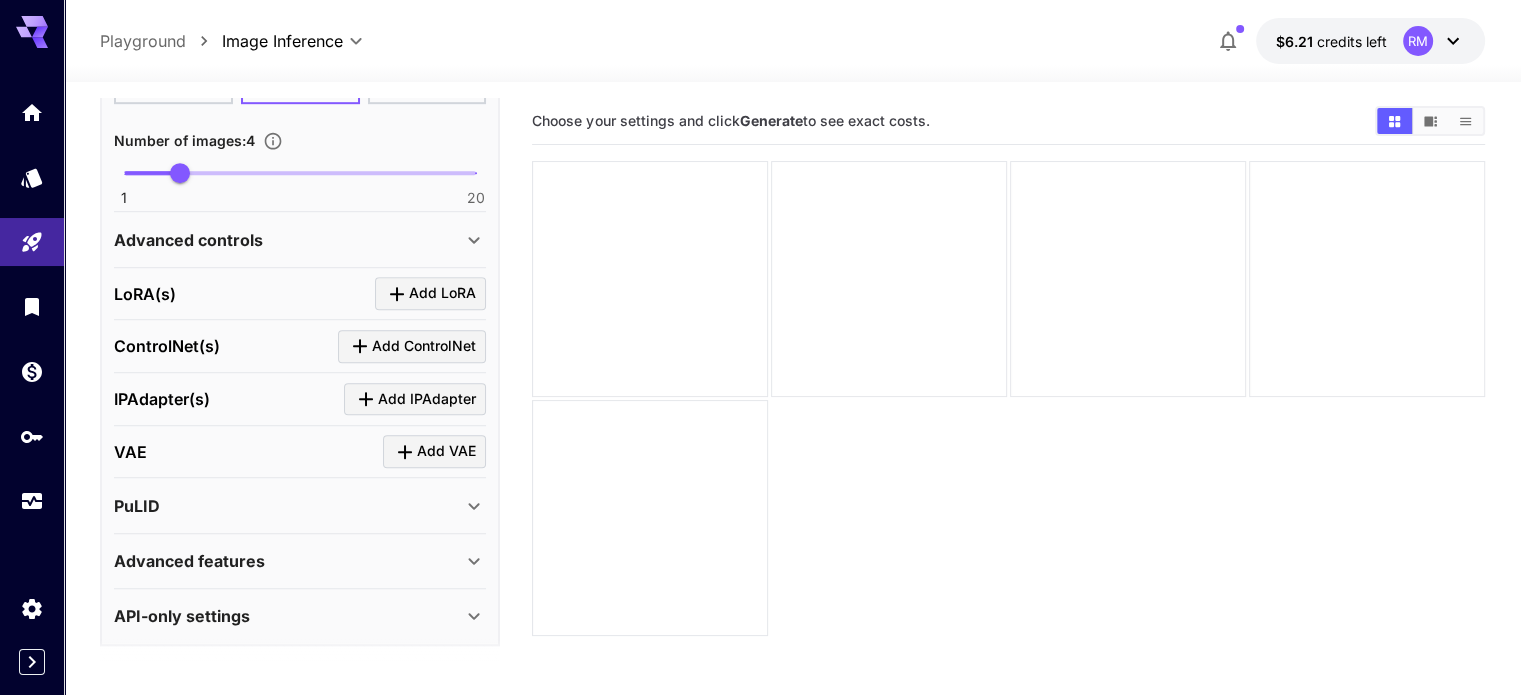 click on "Advanced controls" at bounding box center (300, 240) 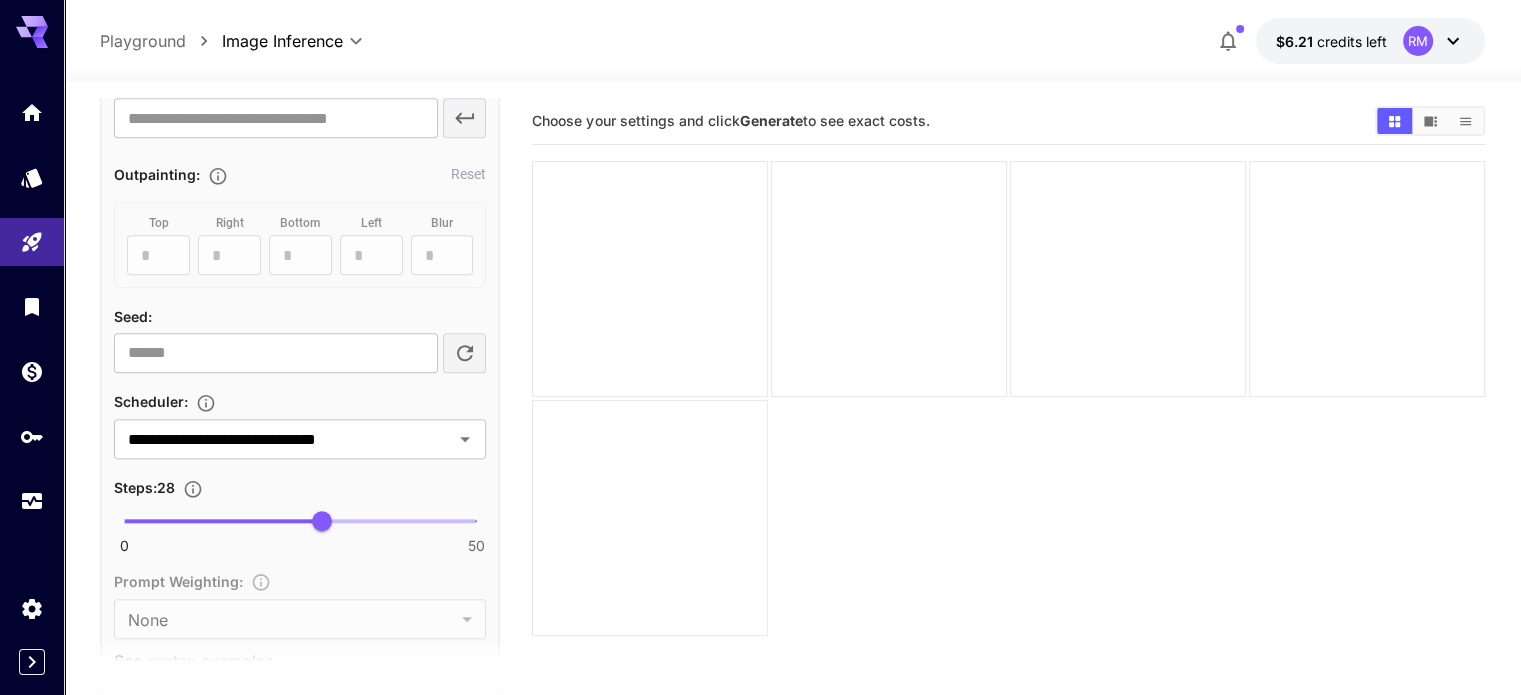 scroll, scrollTop: 1768, scrollLeft: 0, axis: vertical 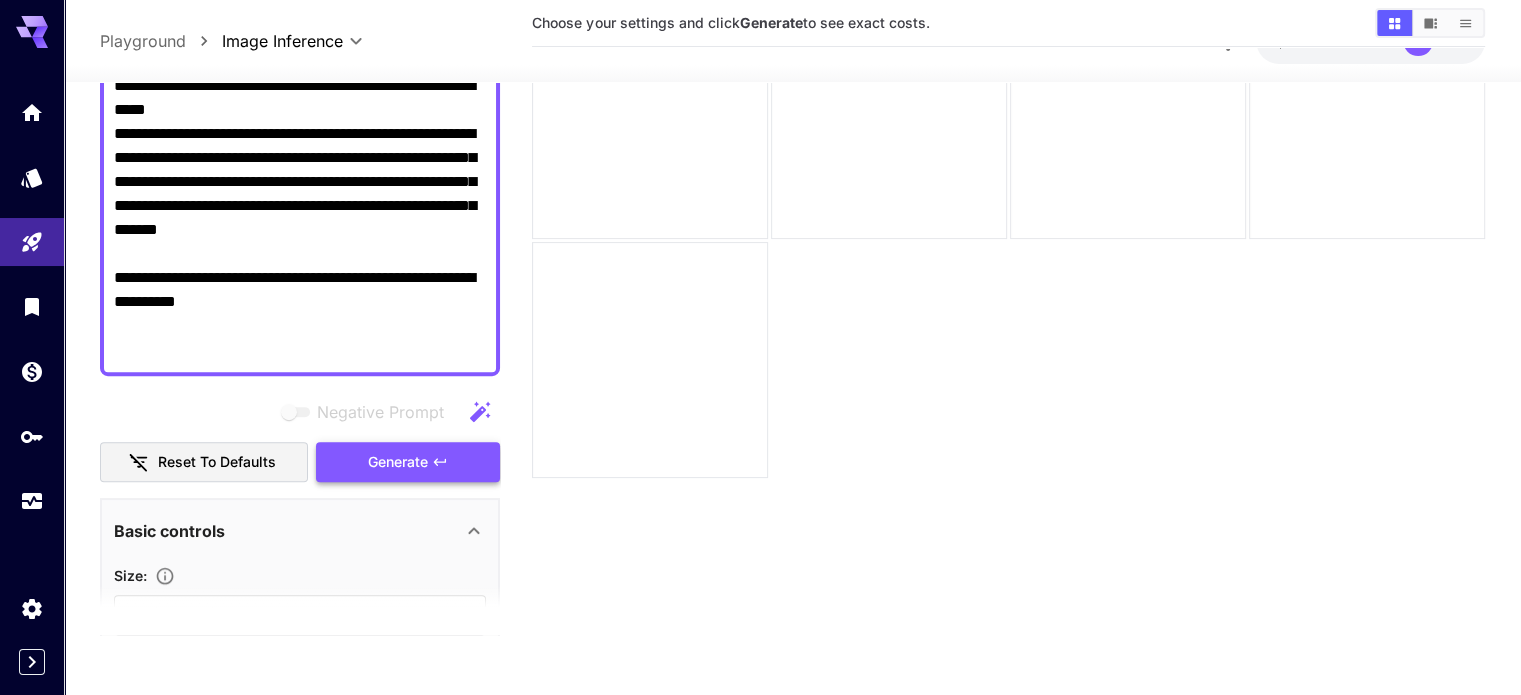 click on "Generate" at bounding box center (408, 462) 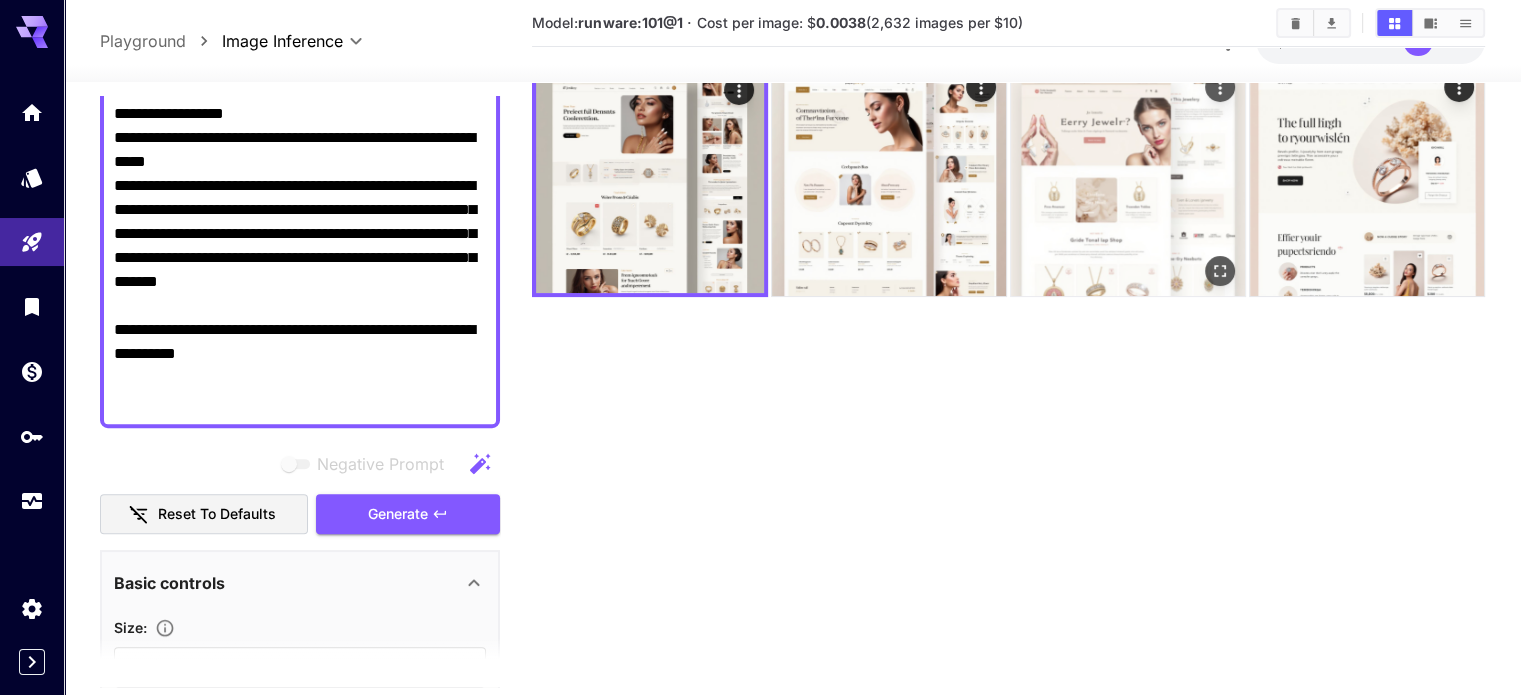 scroll, scrollTop: 0, scrollLeft: 0, axis: both 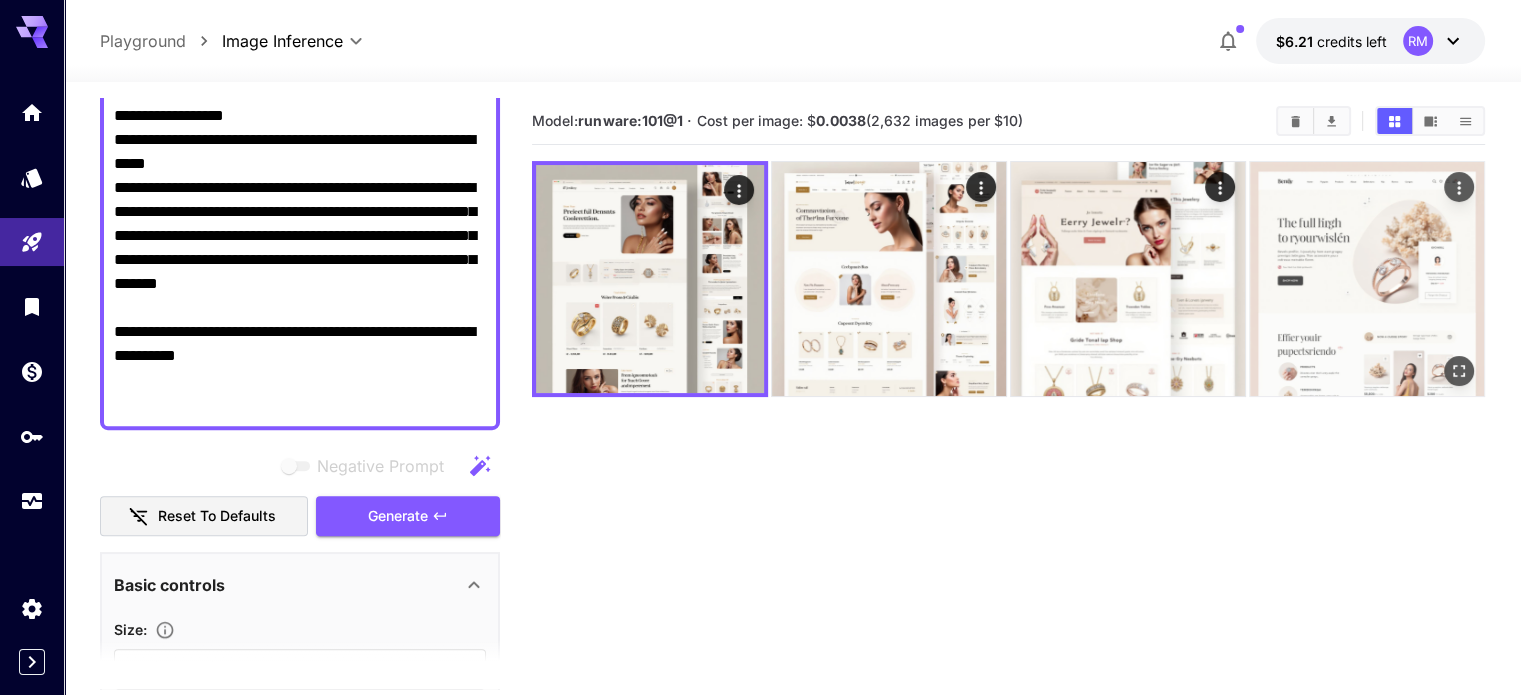 click 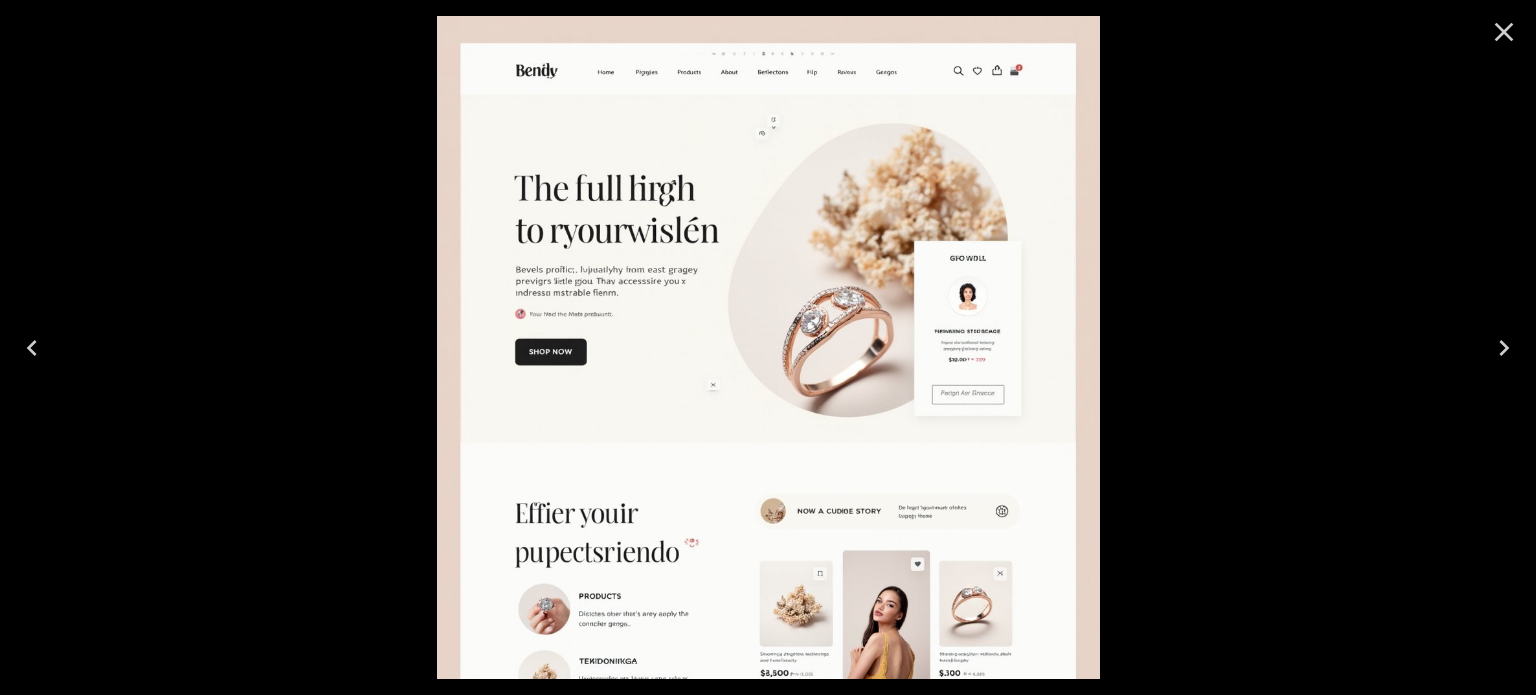 click 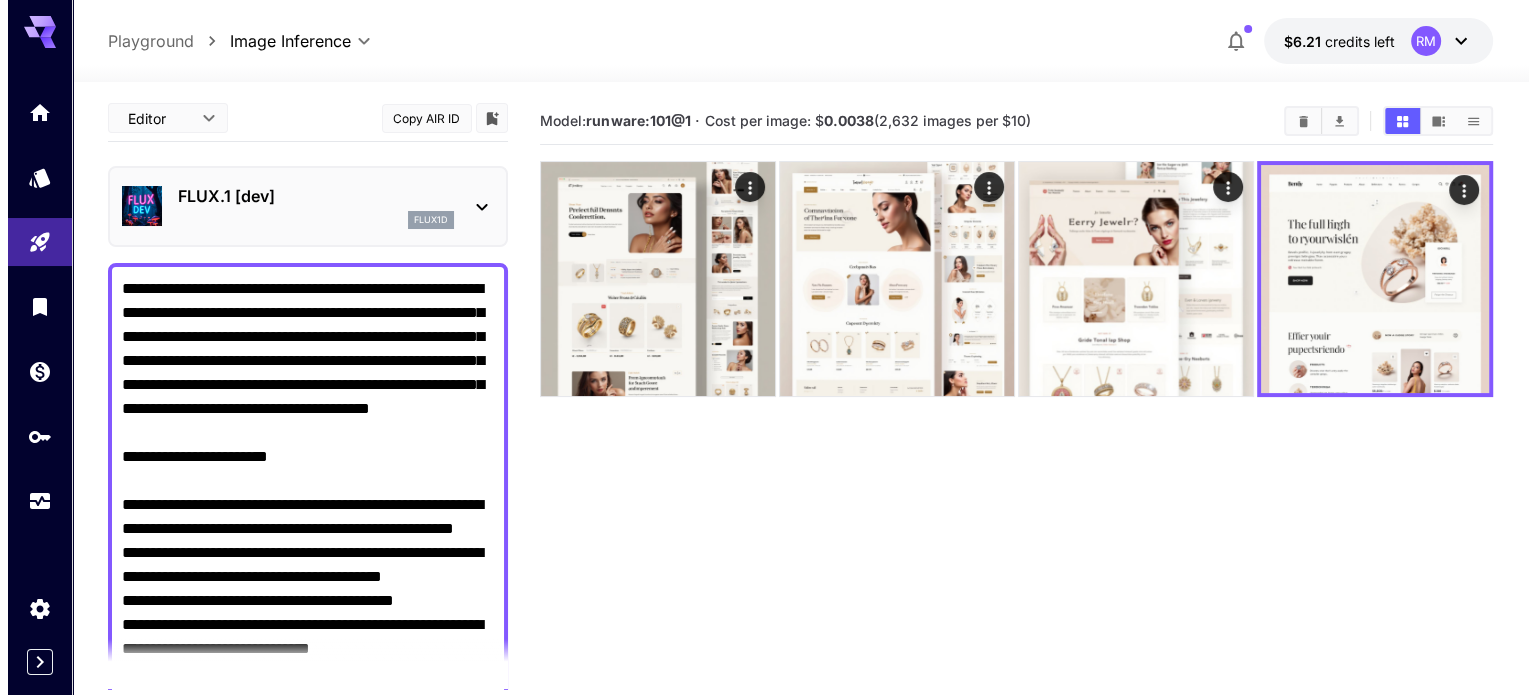 scroll, scrollTop: 0, scrollLeft: 0, axis: both 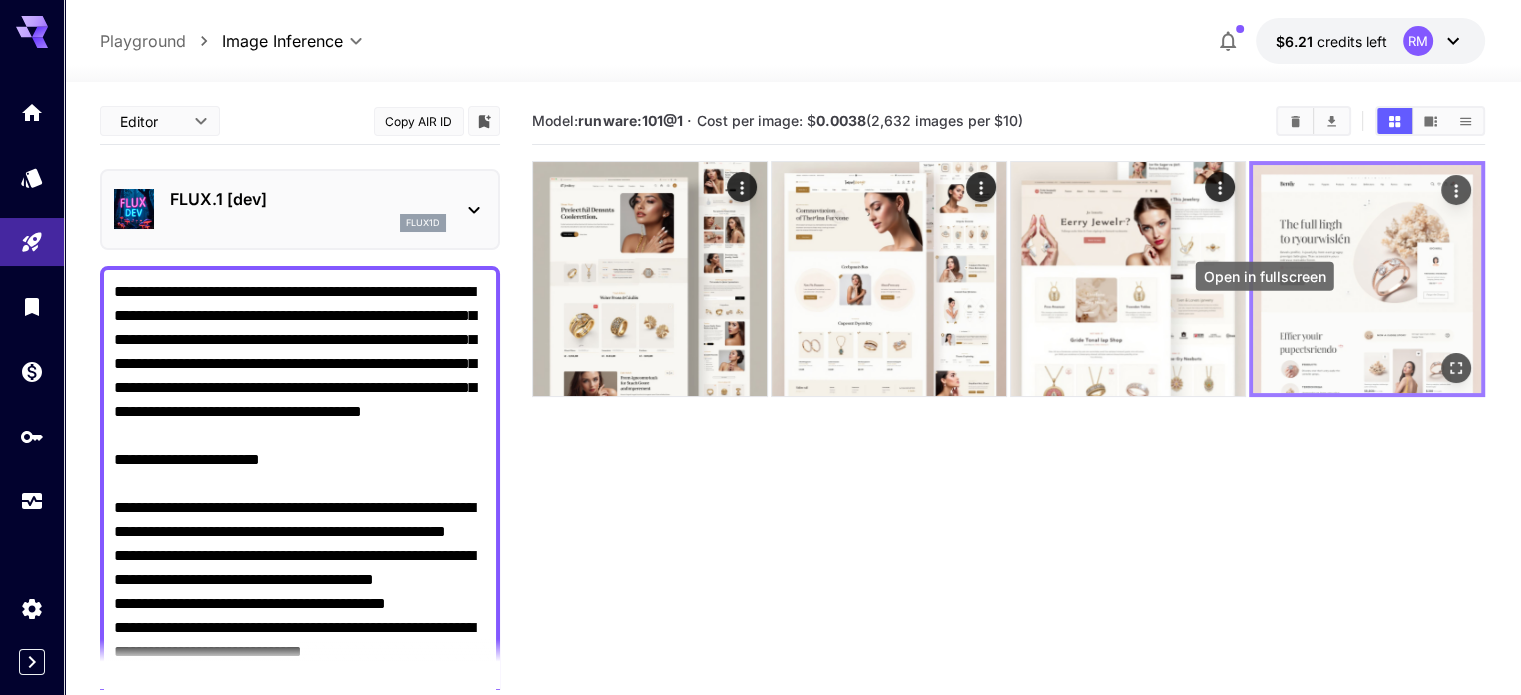 click 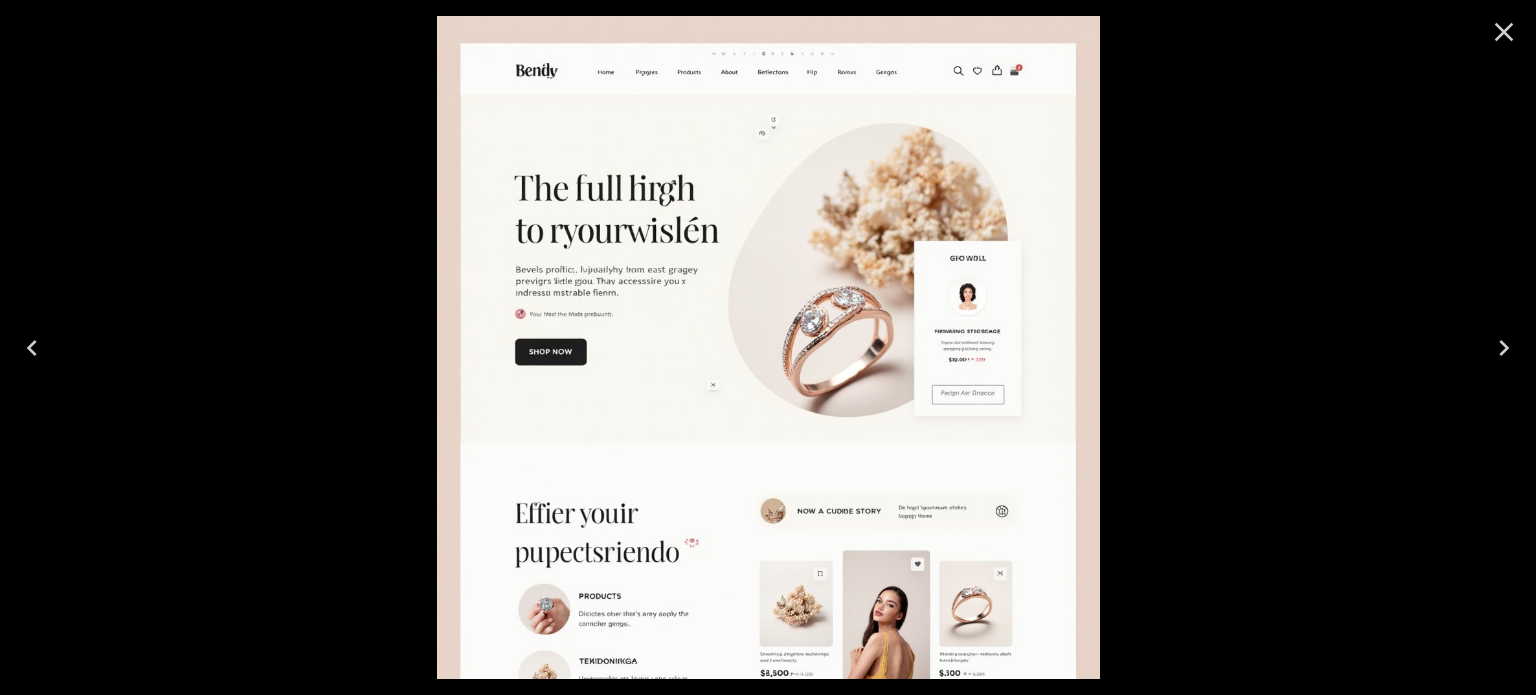 click at bounding box center [768, 347] 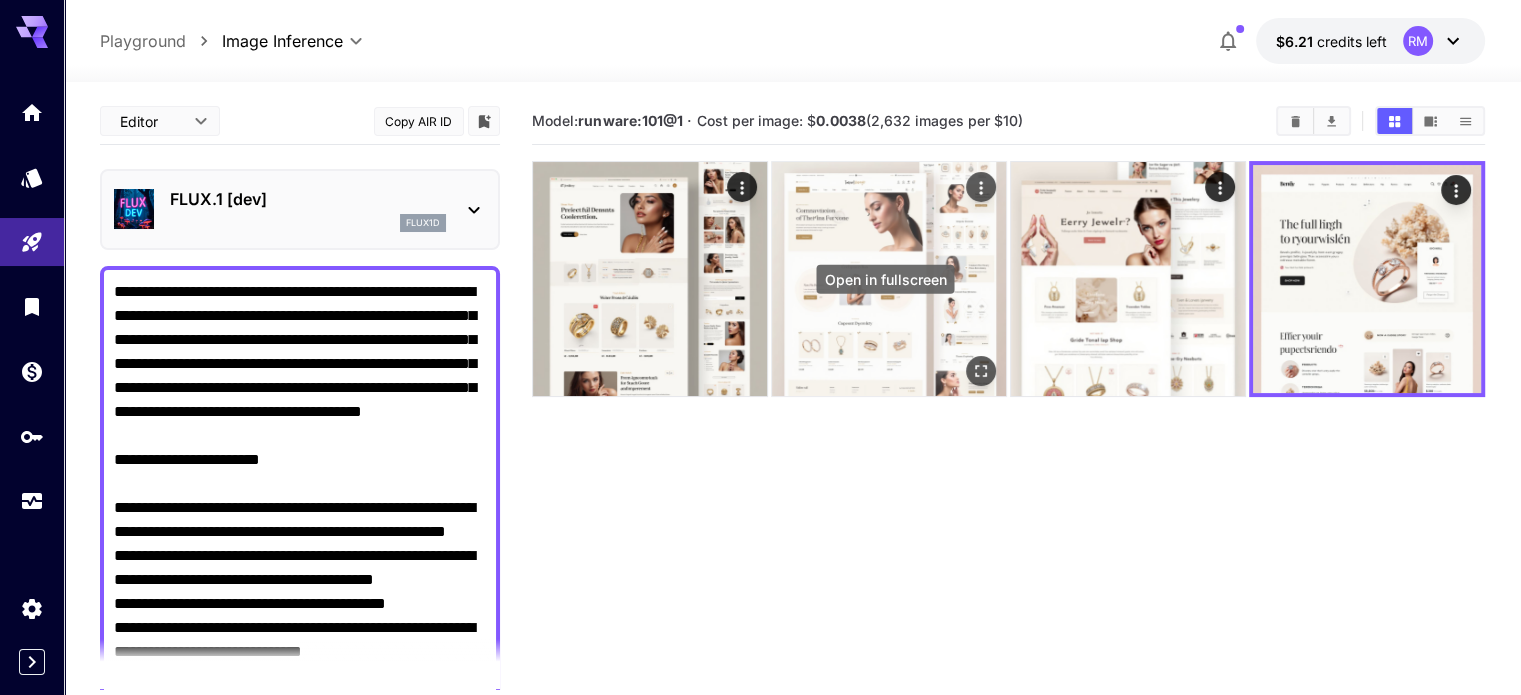 click 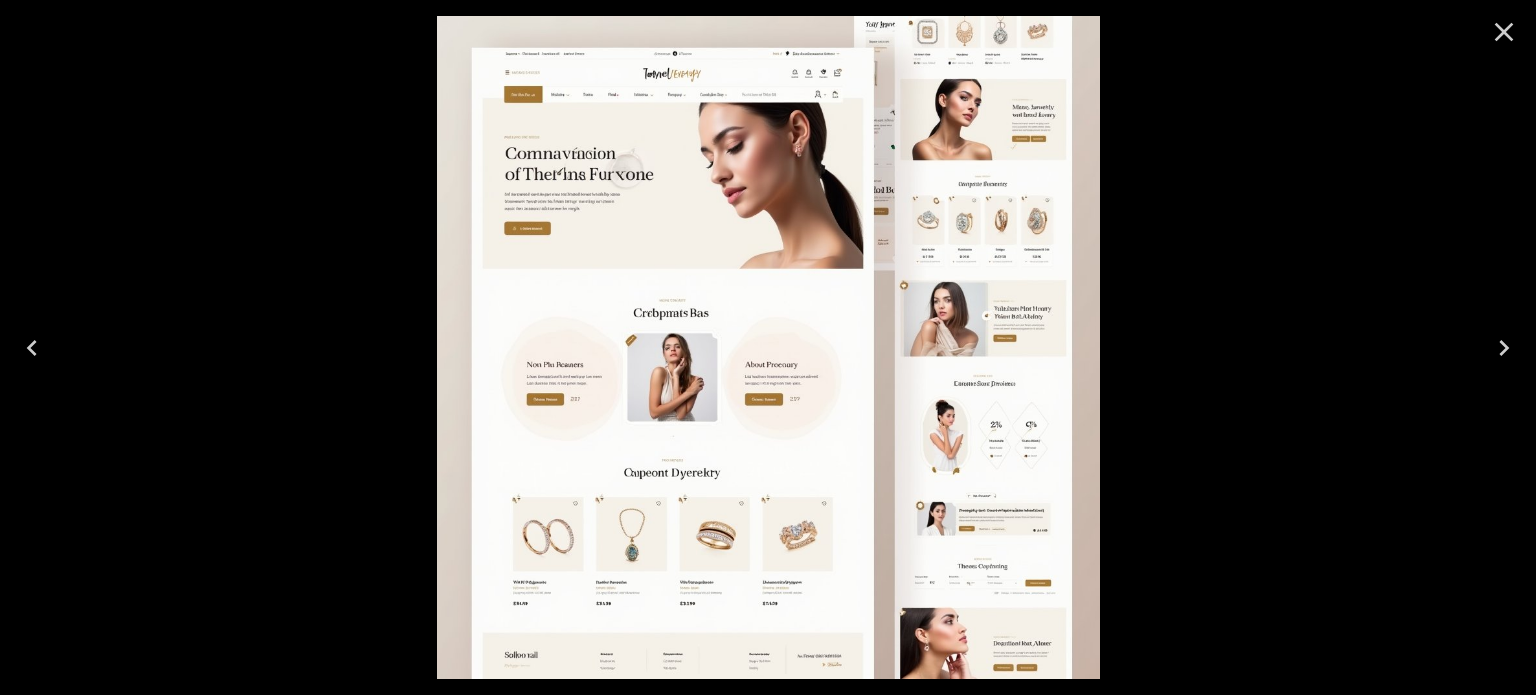 click at bounding box center (768, 347) 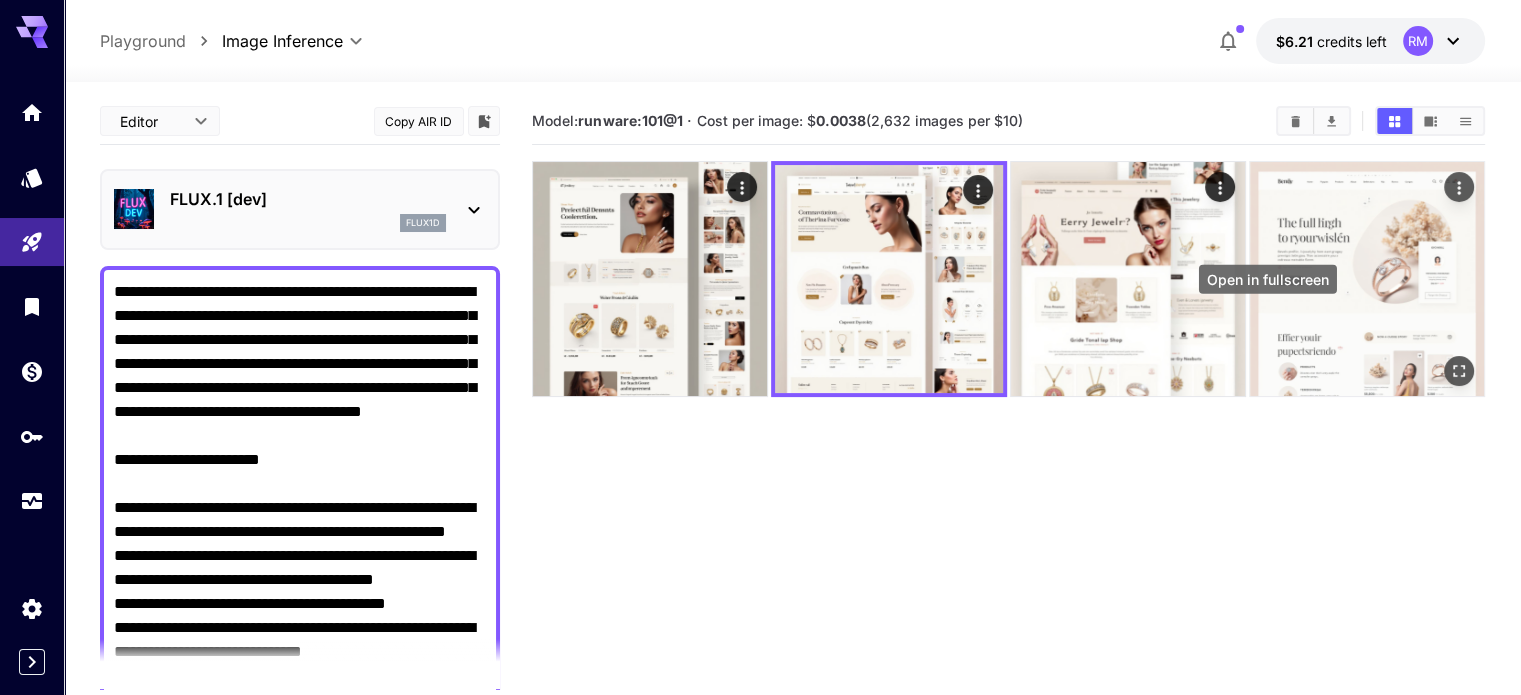 click 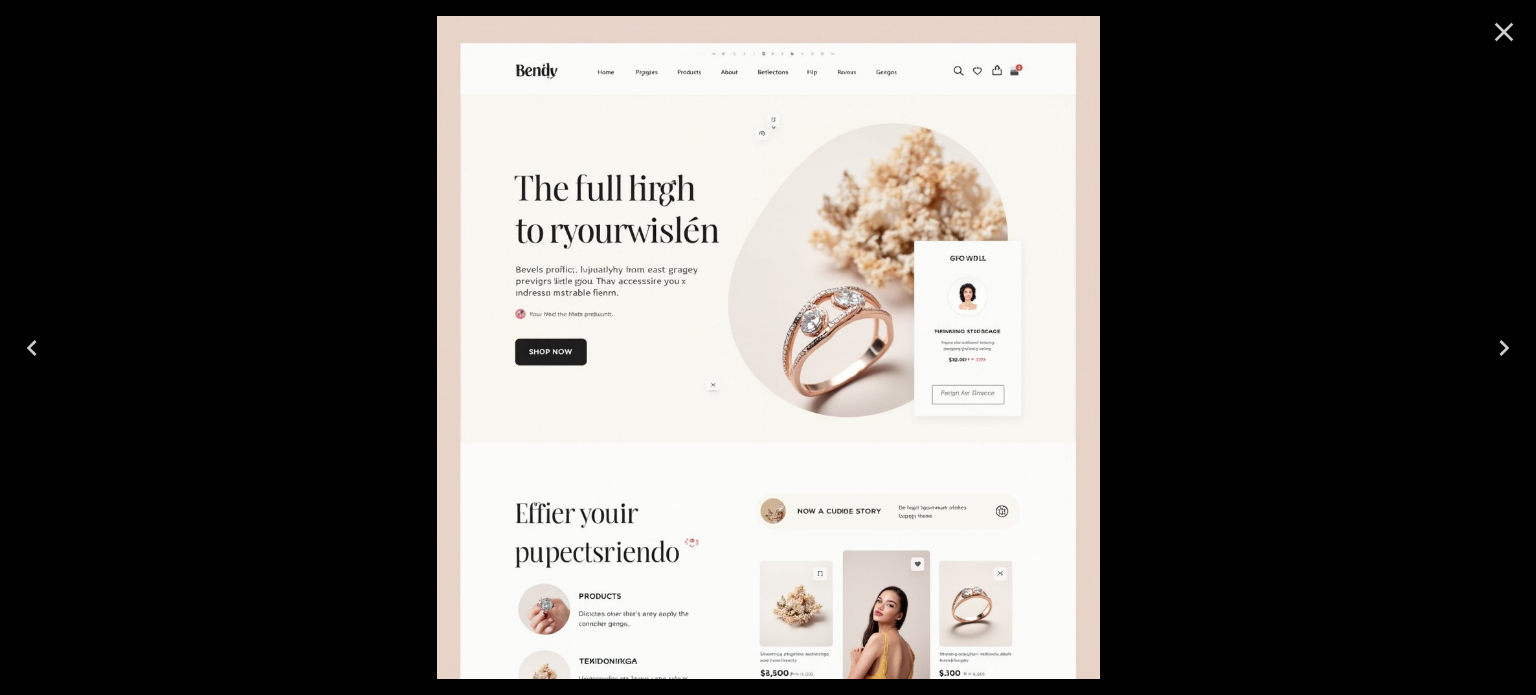 click 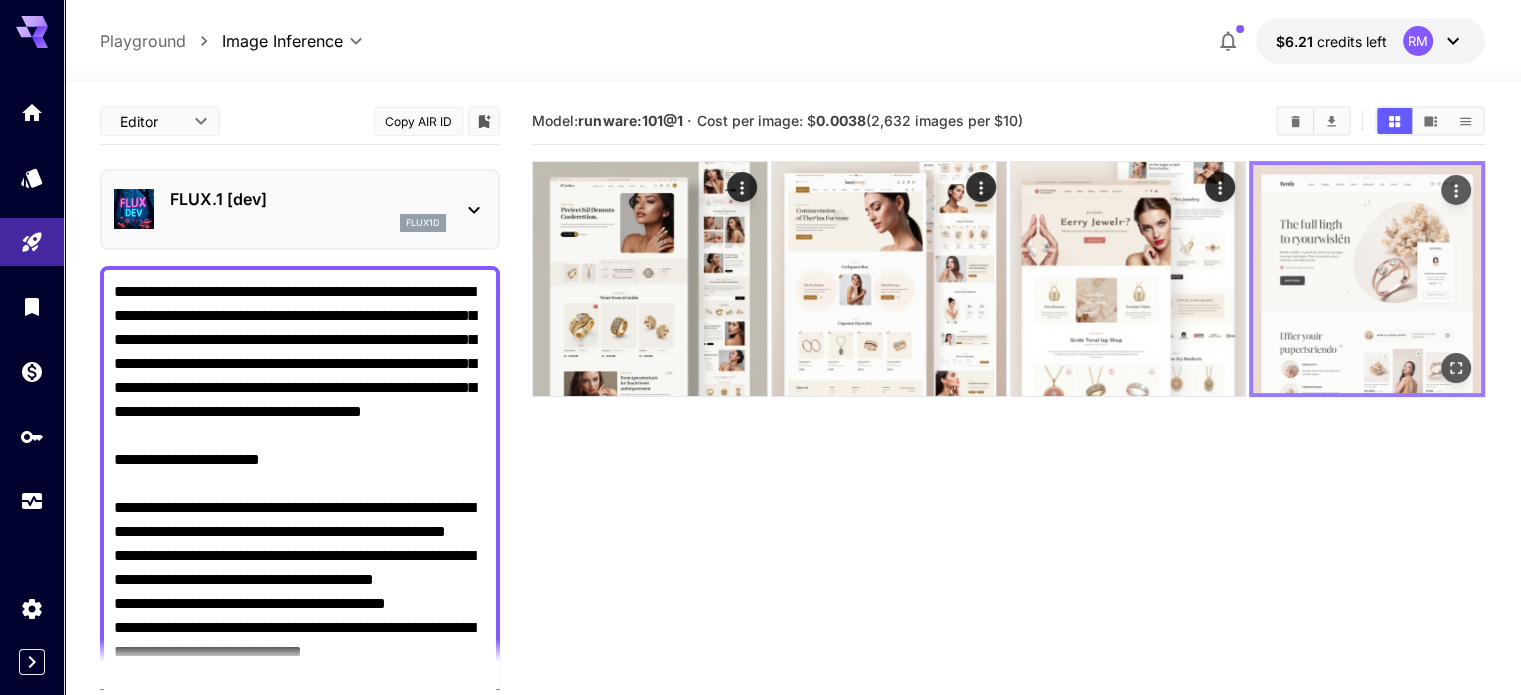click at bounding box center (1456, 368) 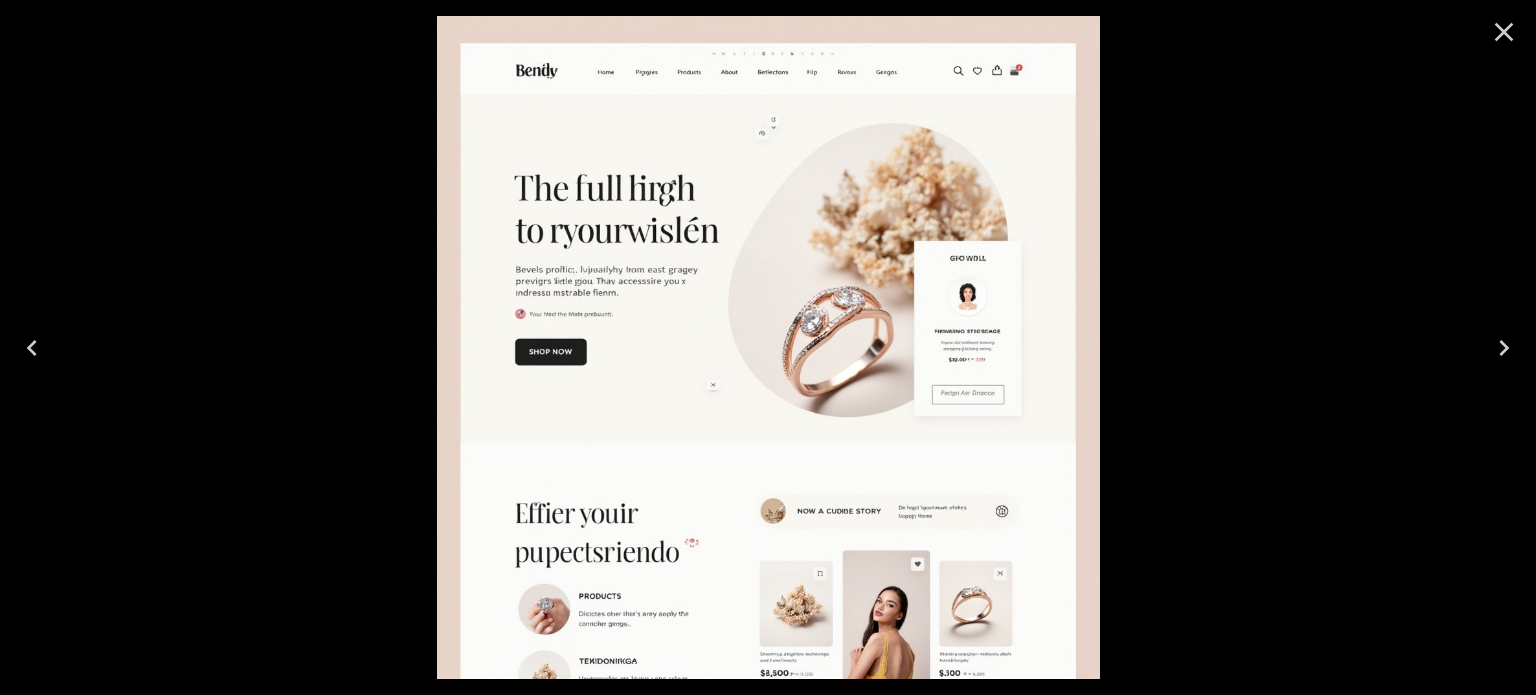 click 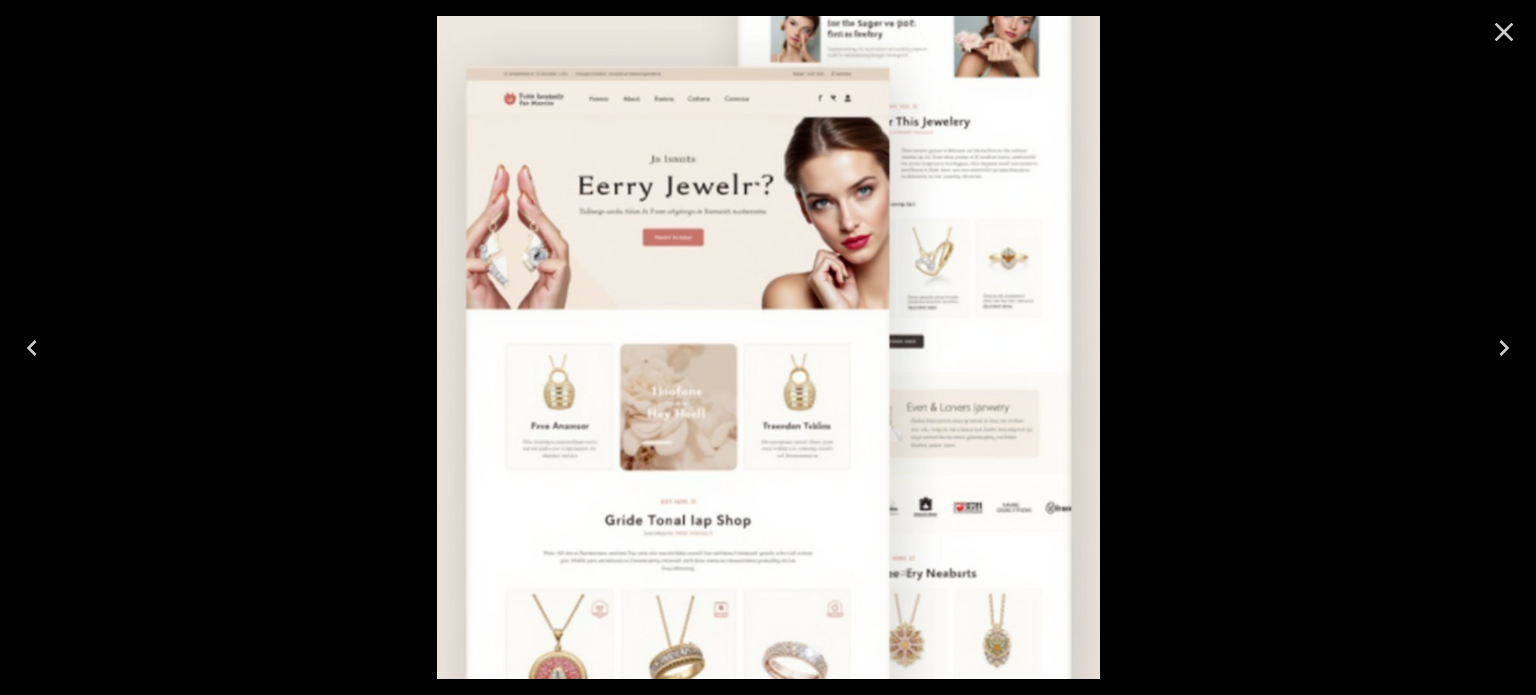 click 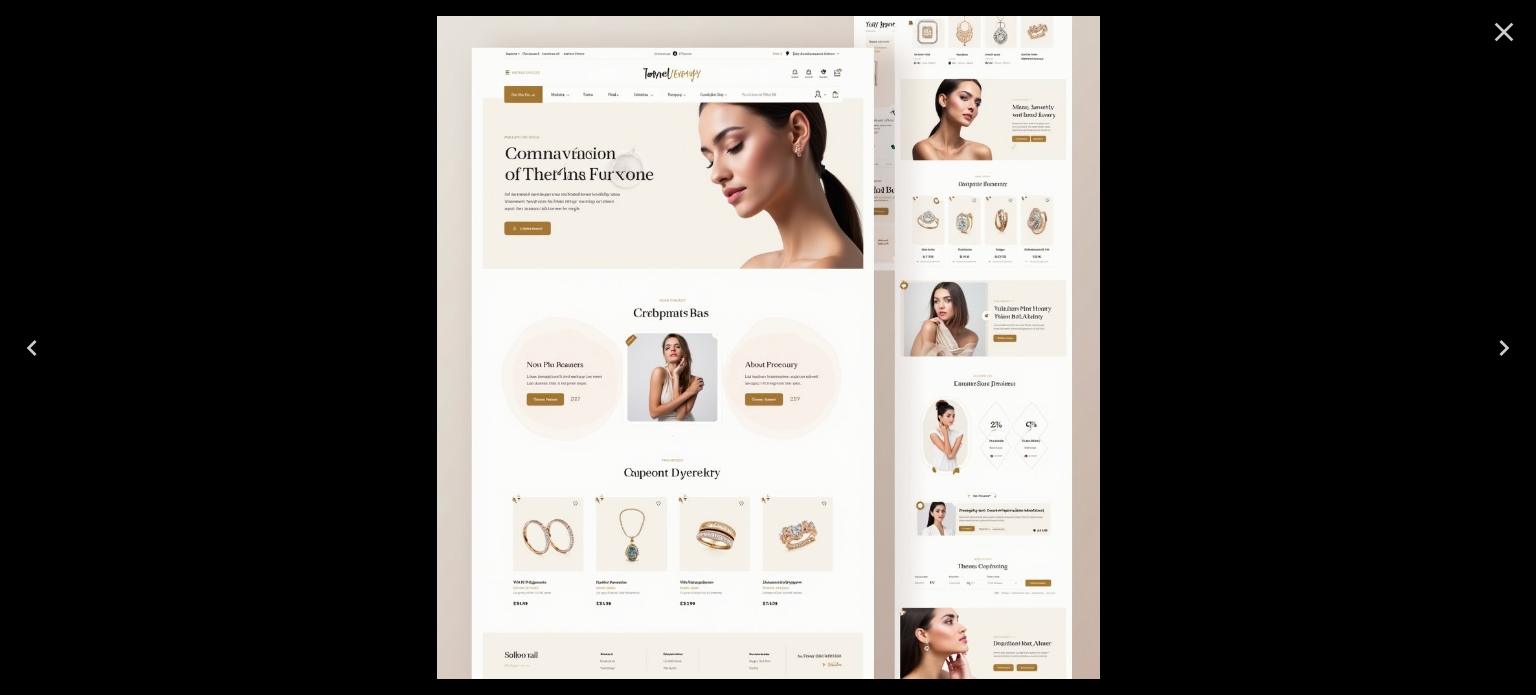 type 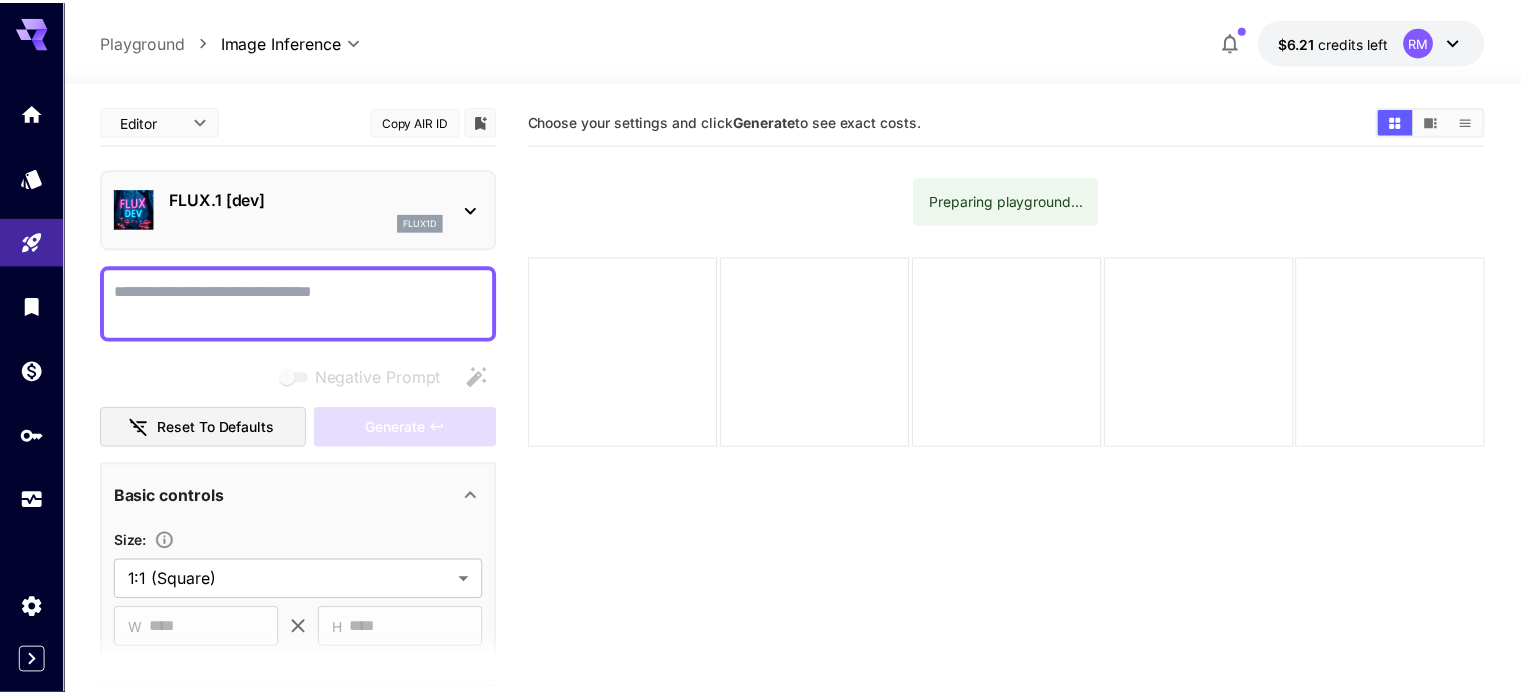 scroll, scrollTop: 0, scrollLeft: 0, axis: both 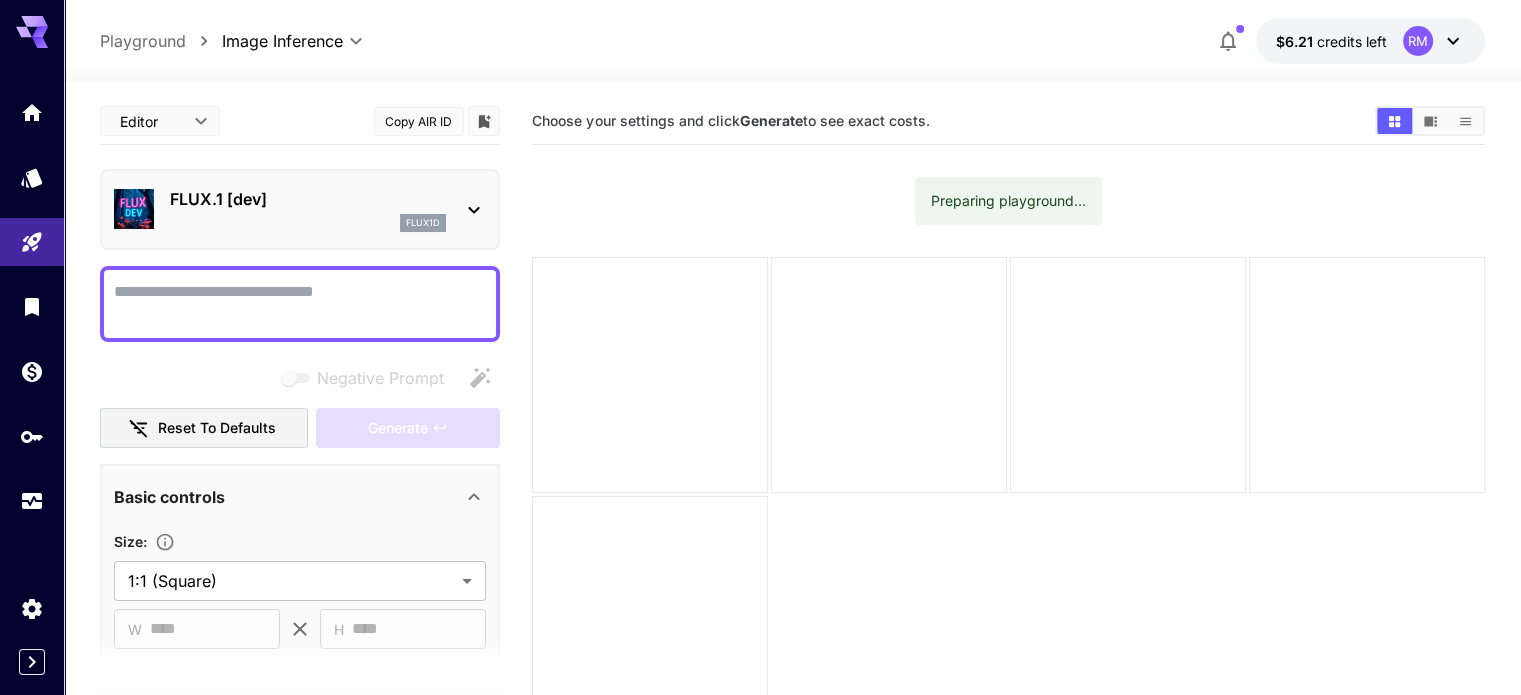 click on "Negative Prompt" at bounding box center (300, 304) 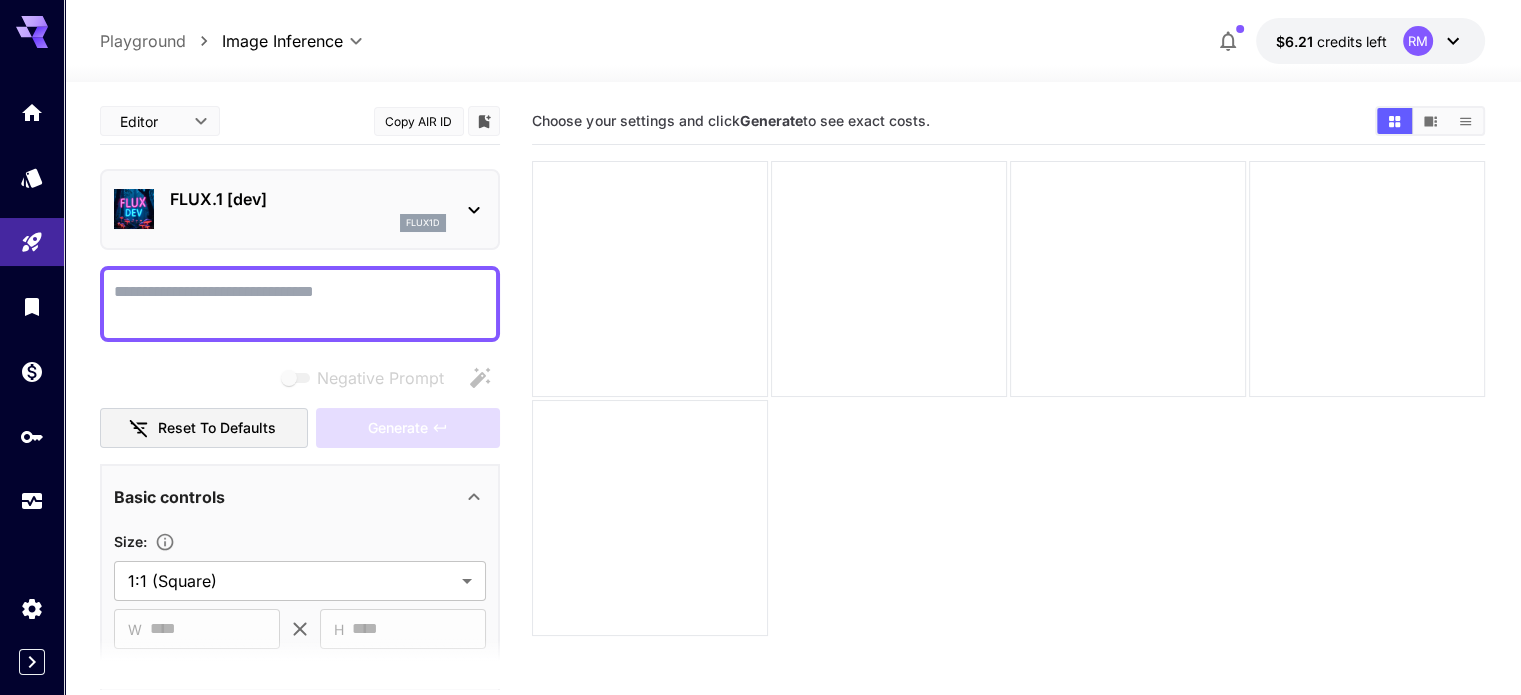 click on "FLUX.1 [dev] flux1d" at bounding box center (300, 209) 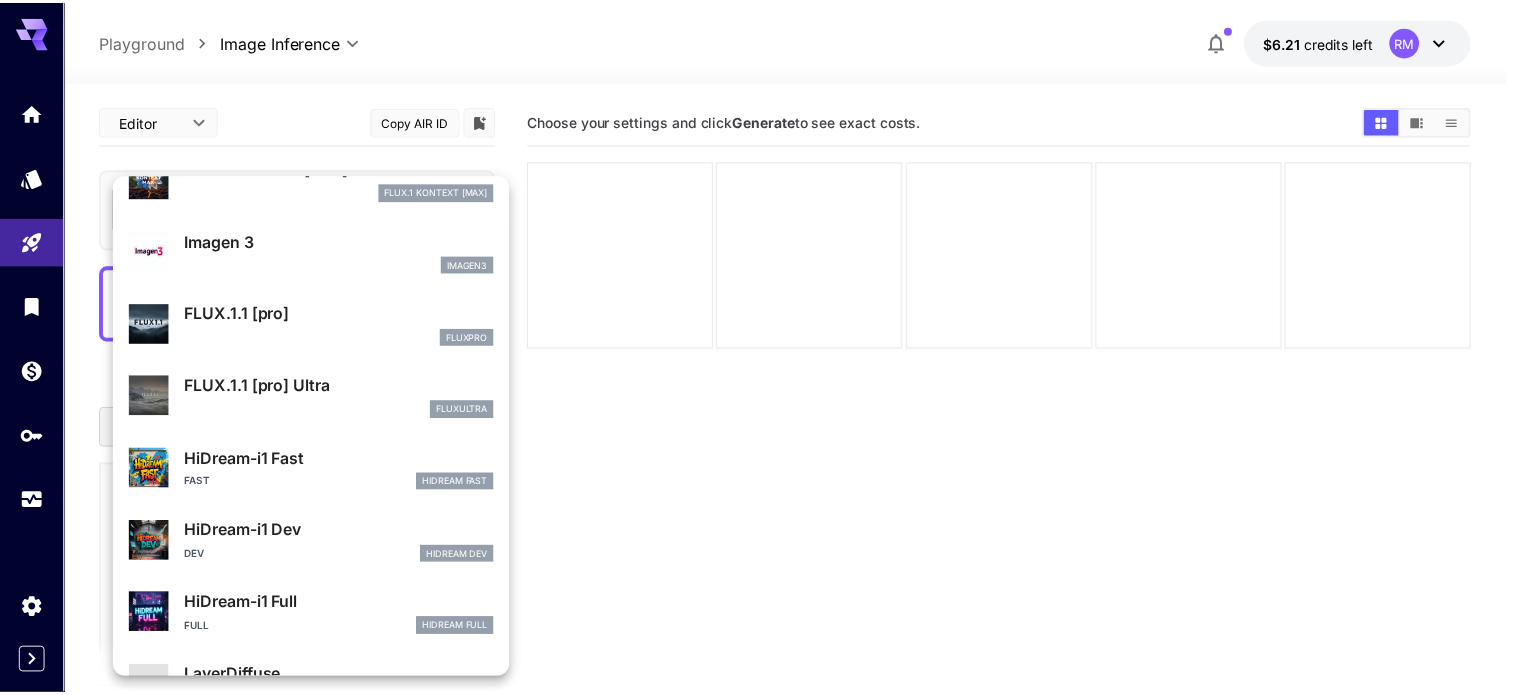scroll, scrollTop: 1002, scrollLeft: 0, axis: vertical 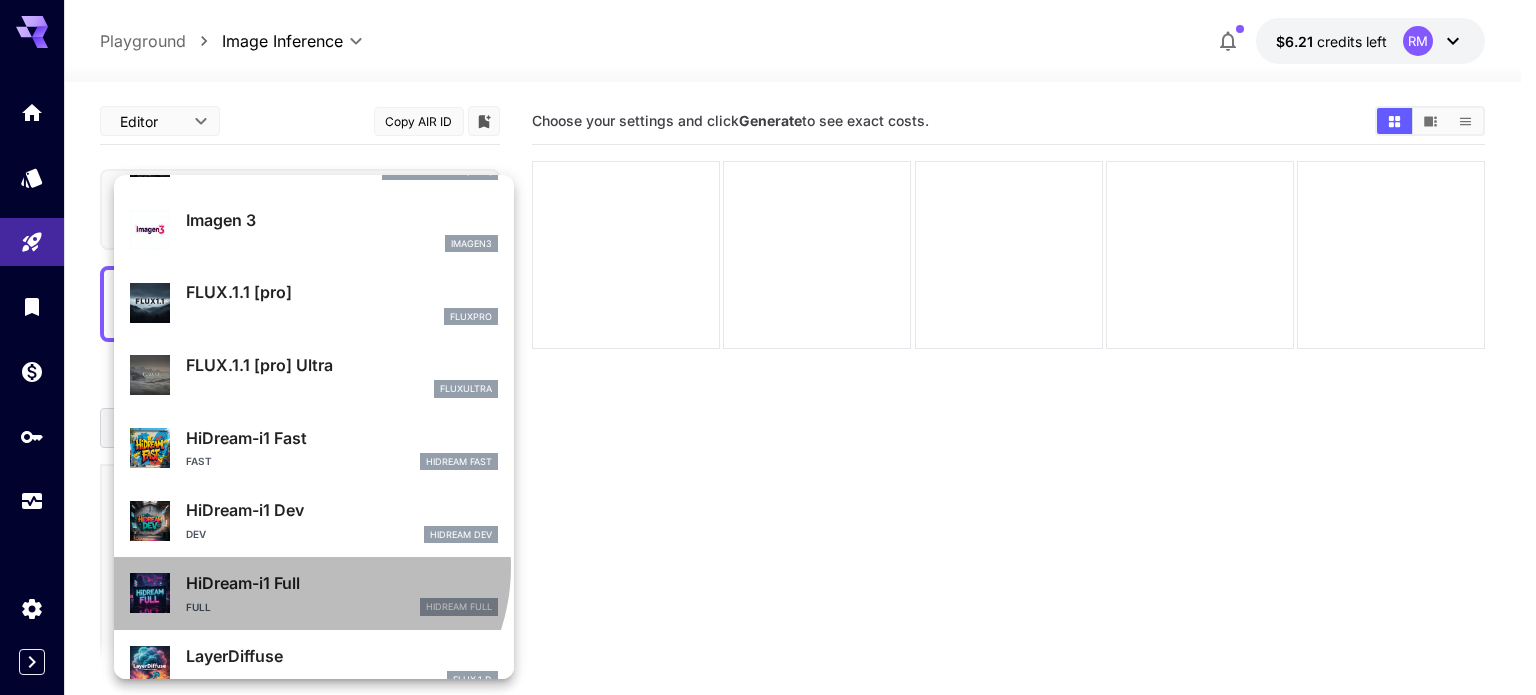 click on "HiDream-i1 Full Full HiDream Full" at bounding box center (314, 593) 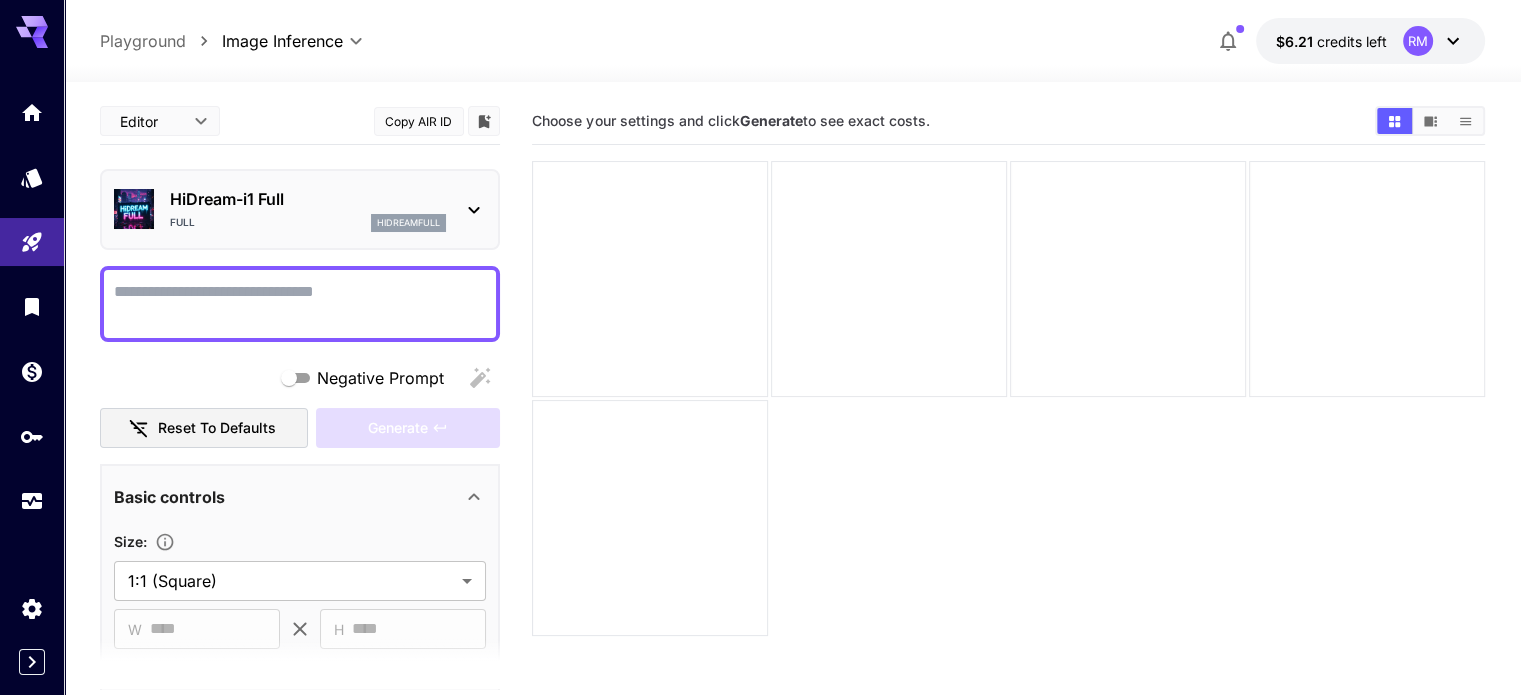 click on "Negative Prompt" at bounding box center [300, 304] 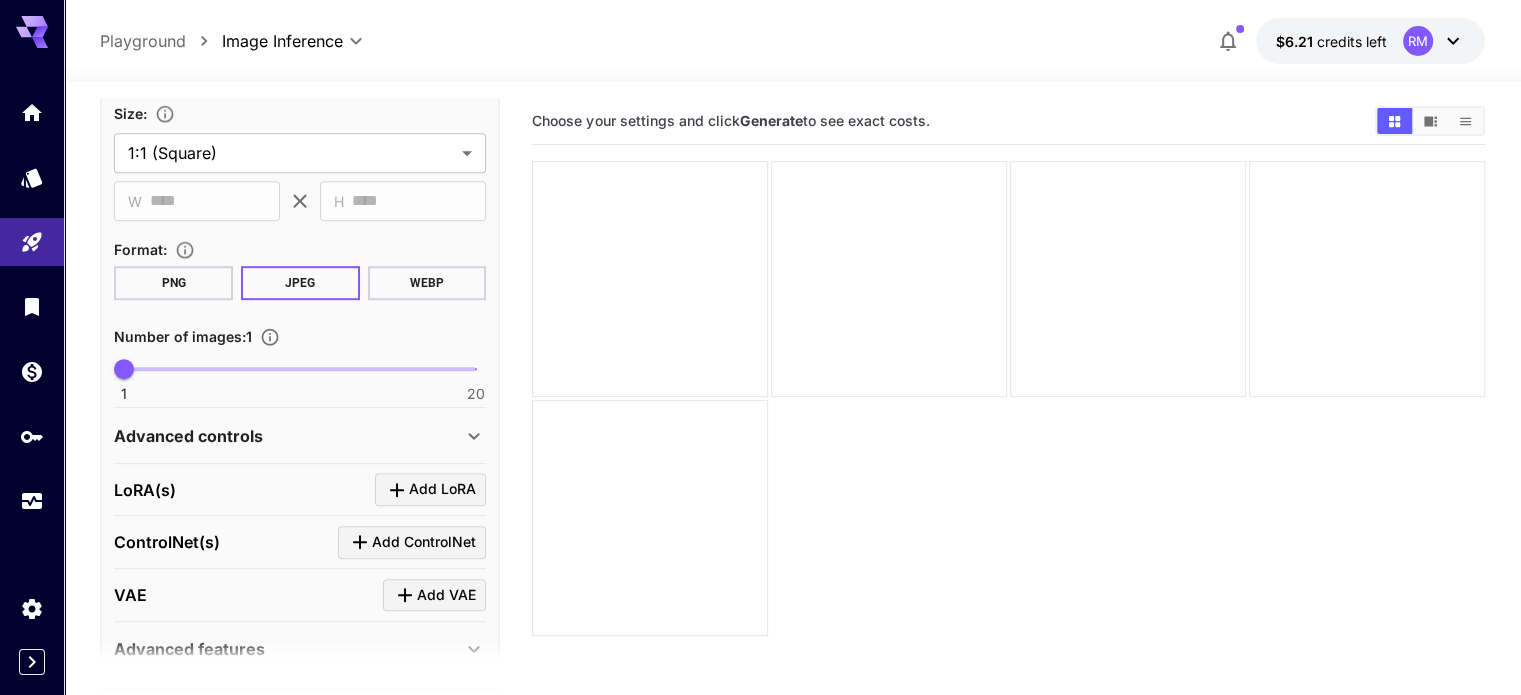 scroll, scrollTop: 1156, scrollLeft: 0, axis: vertical 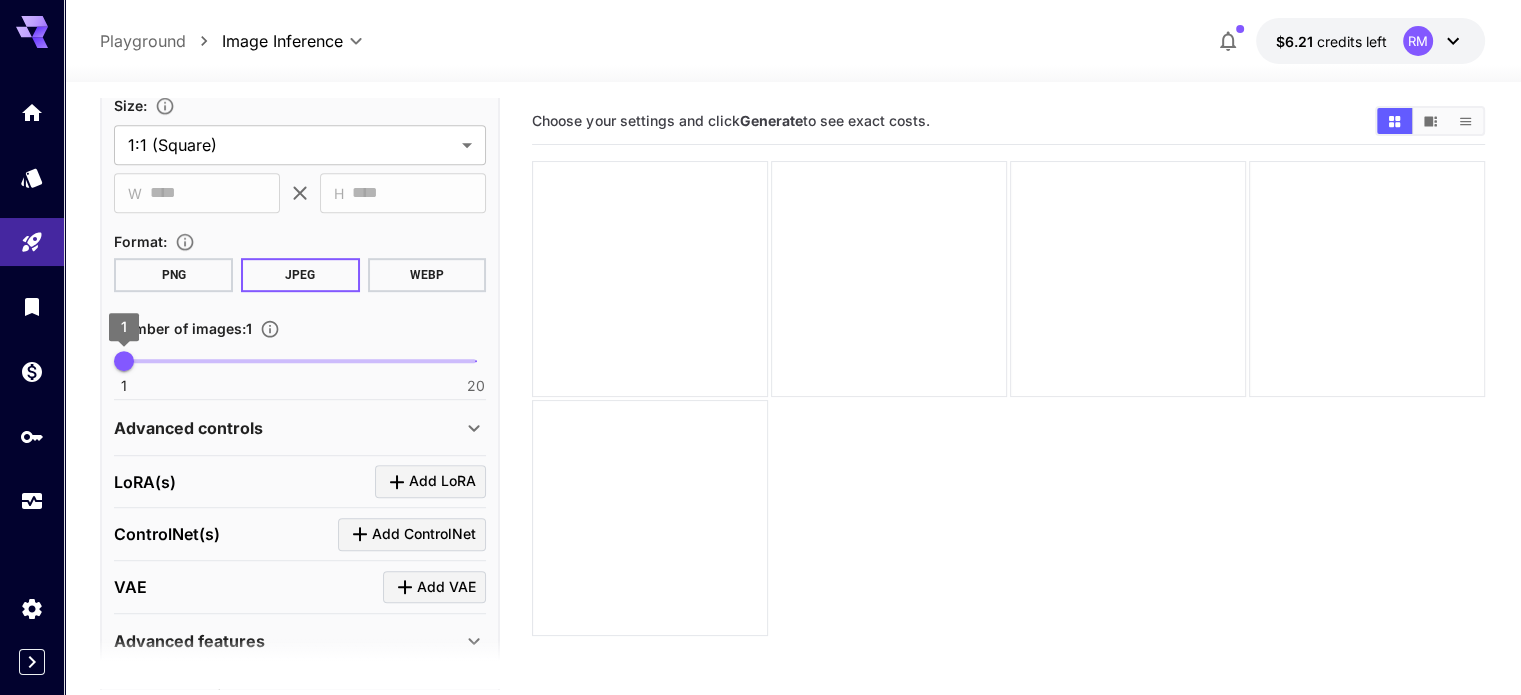 type on "**********" 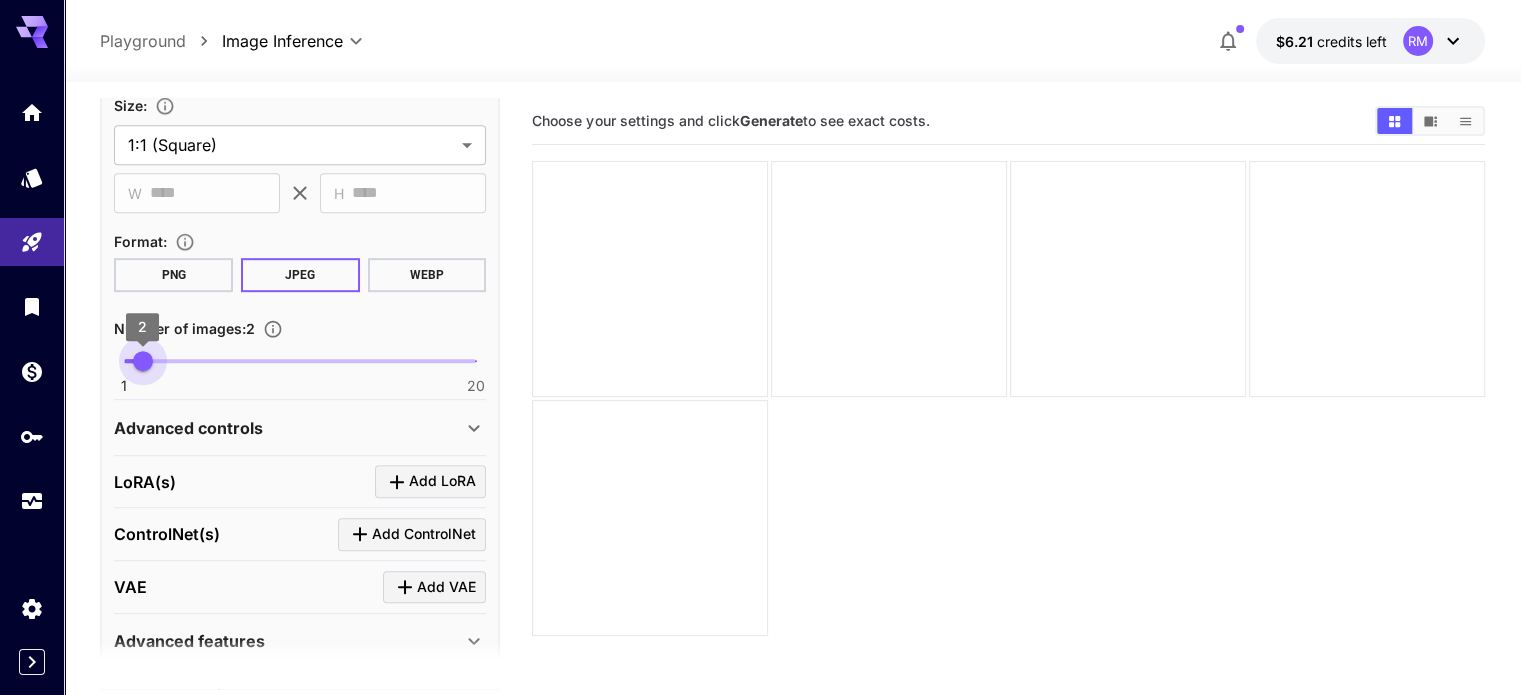 drag, startPoint x: 129, startPoint y: 363, endPoint x: 140, endPoint y: 361, distance: 11.18034 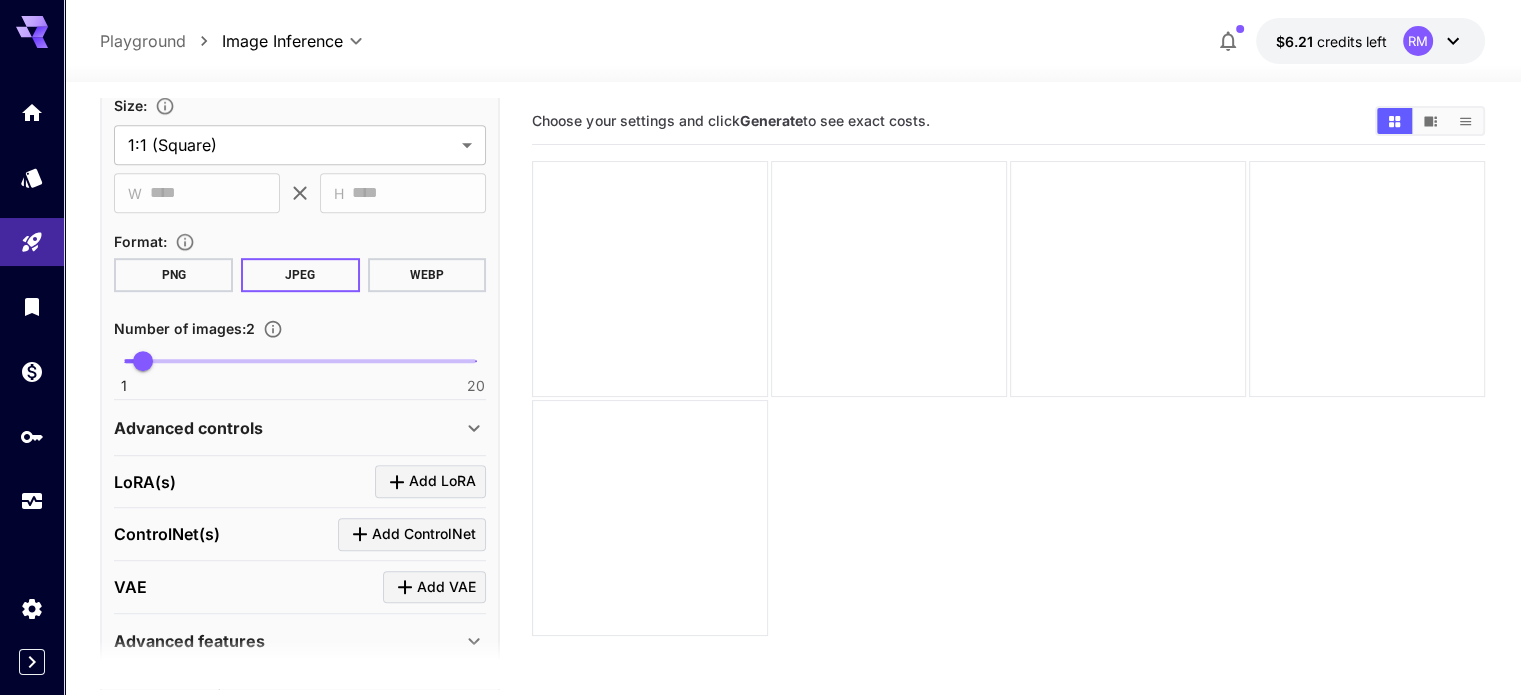 click on "Advanced controls" at bounding box center (188, 428) 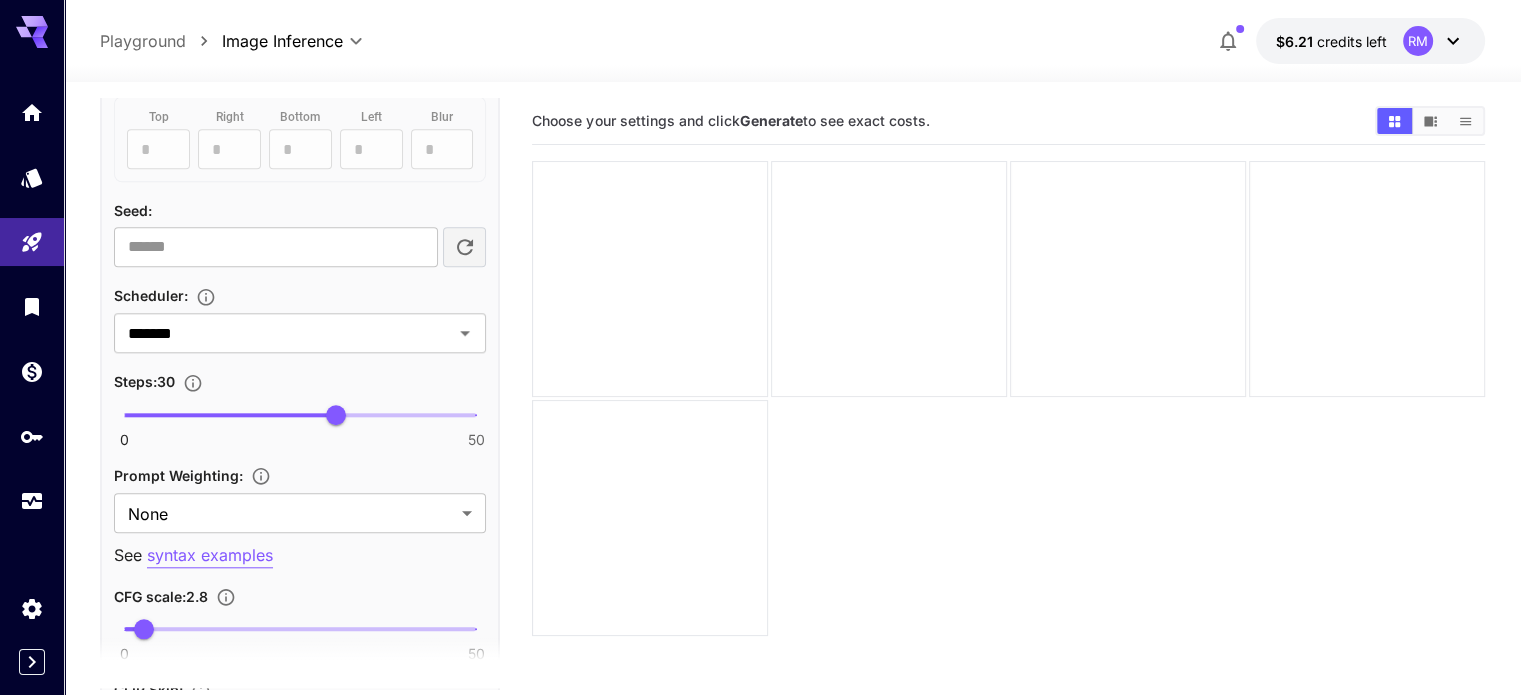scroll, scrollTop: 1856, scrollLeft: 0, axis: vertical 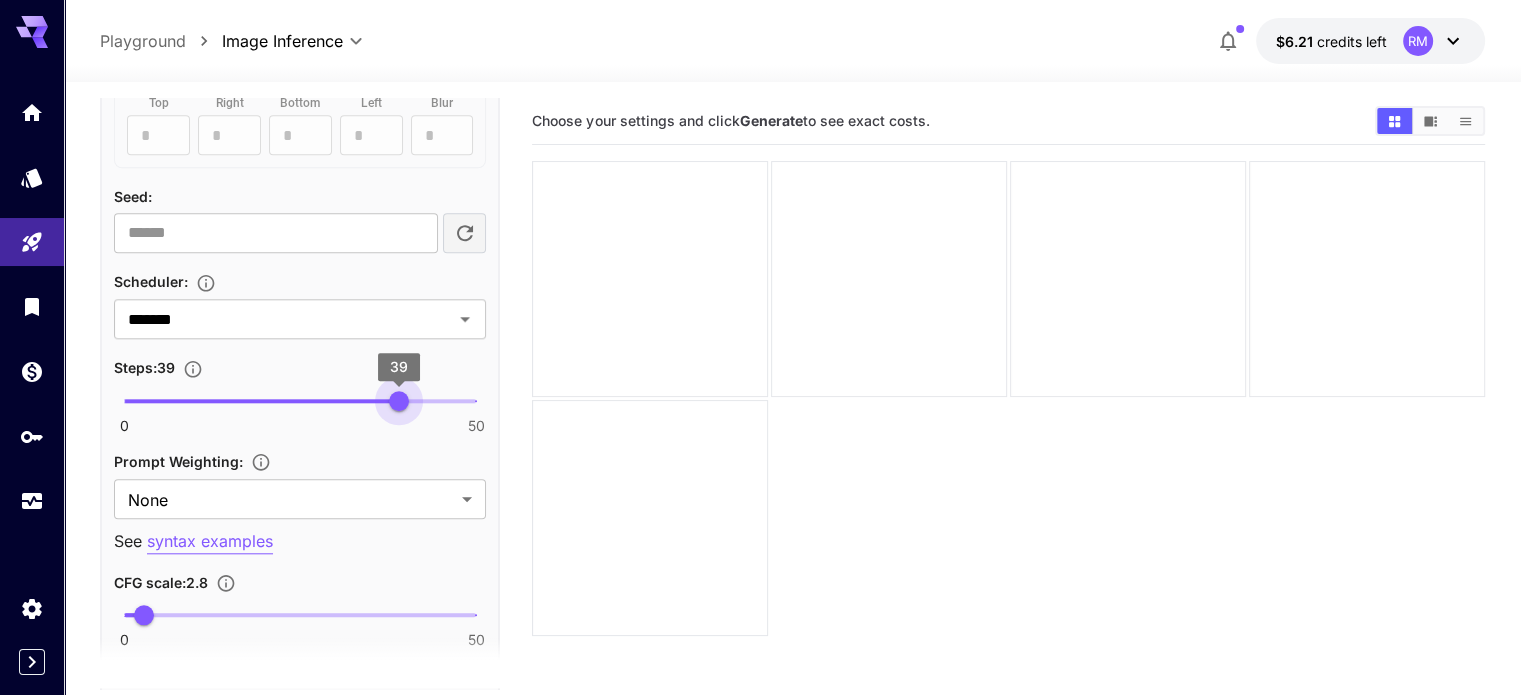 type on "**" 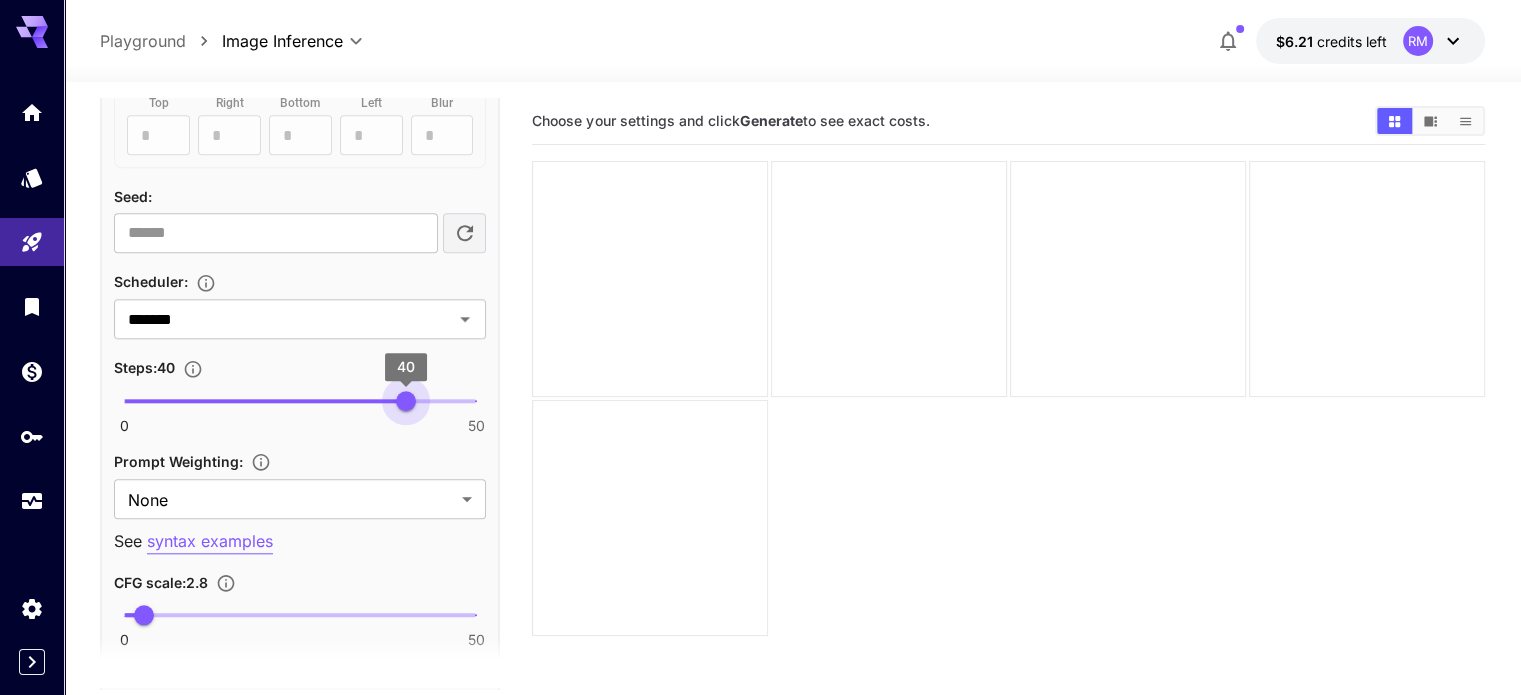 drag, startPoint x: 333, startPoint y: 391, endPoint x: 407, endPoint y: 398, distance: 74.330345 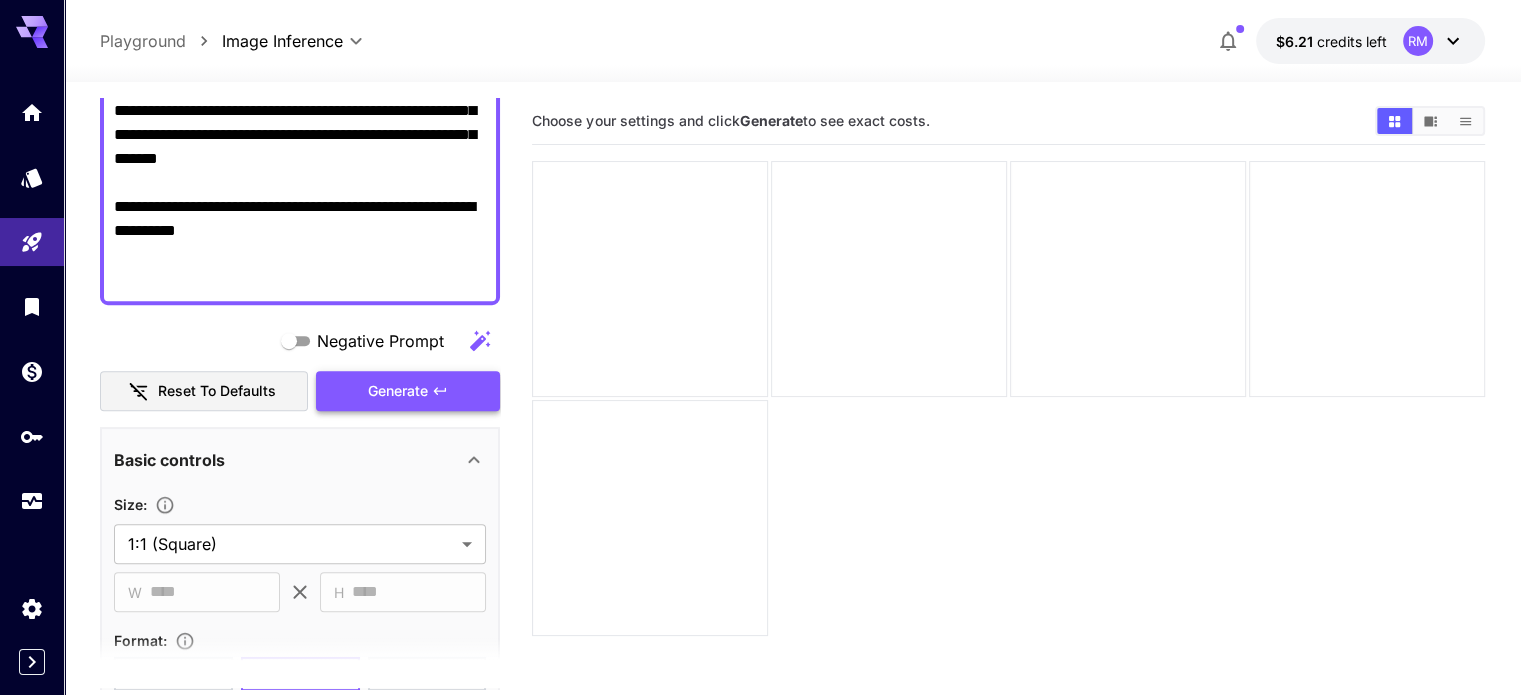 scroll, scrollTop: 756, scrollLeft: 0, axis: vertical 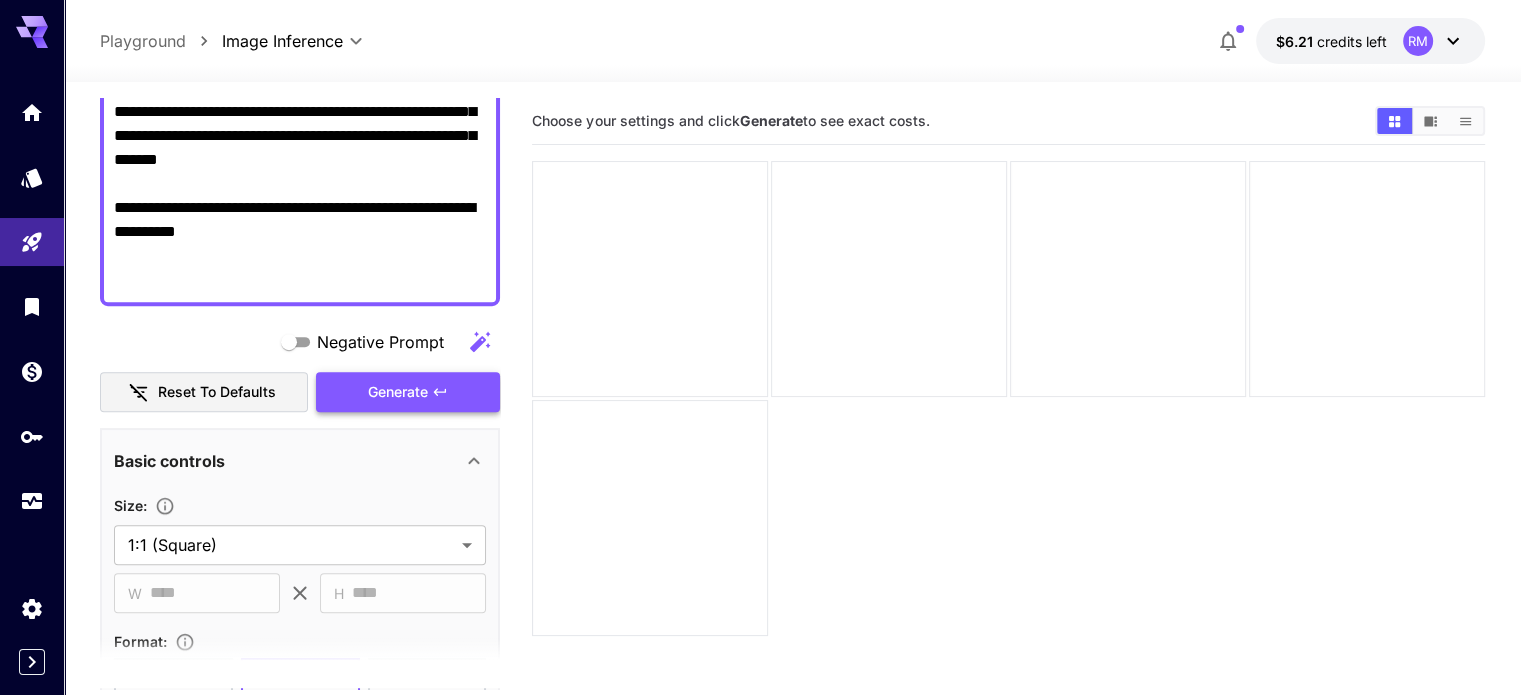 click on "Generate" at bounding box center (408, 392) 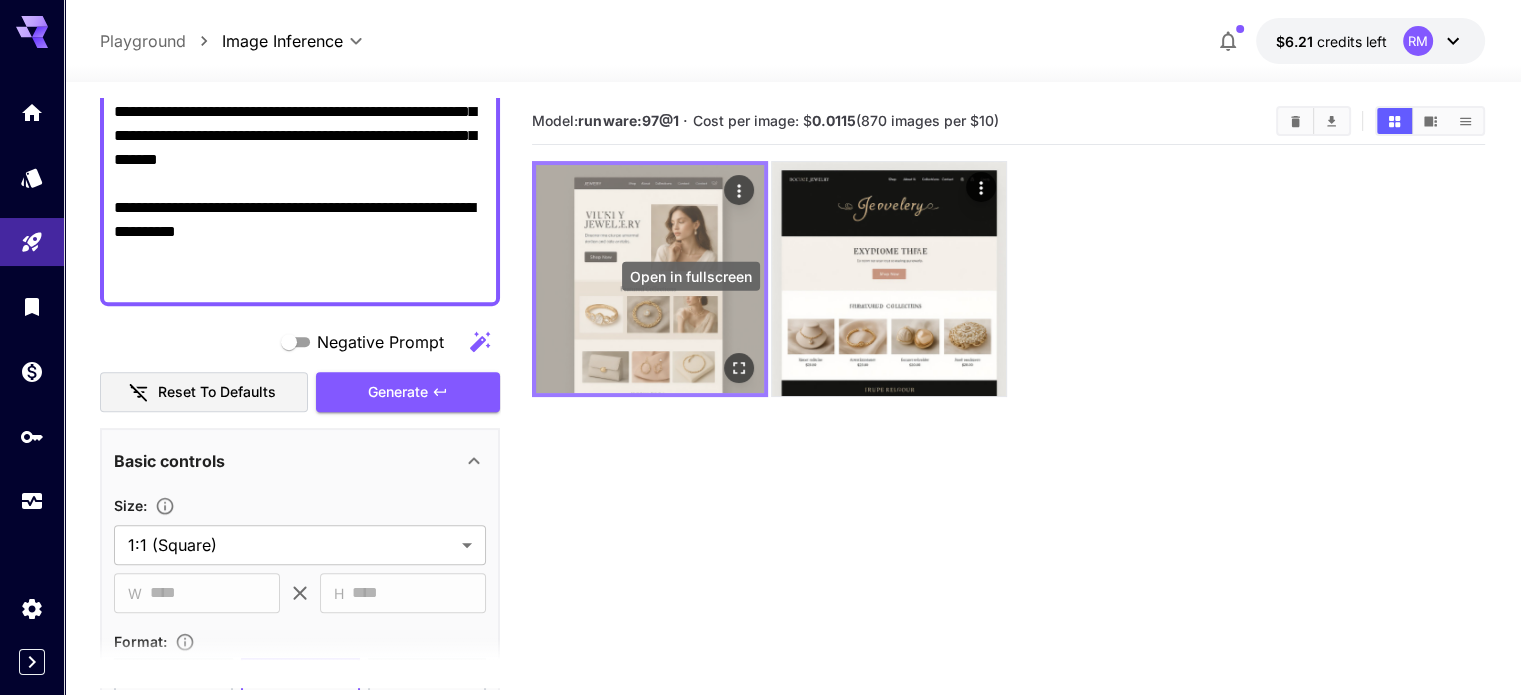 click 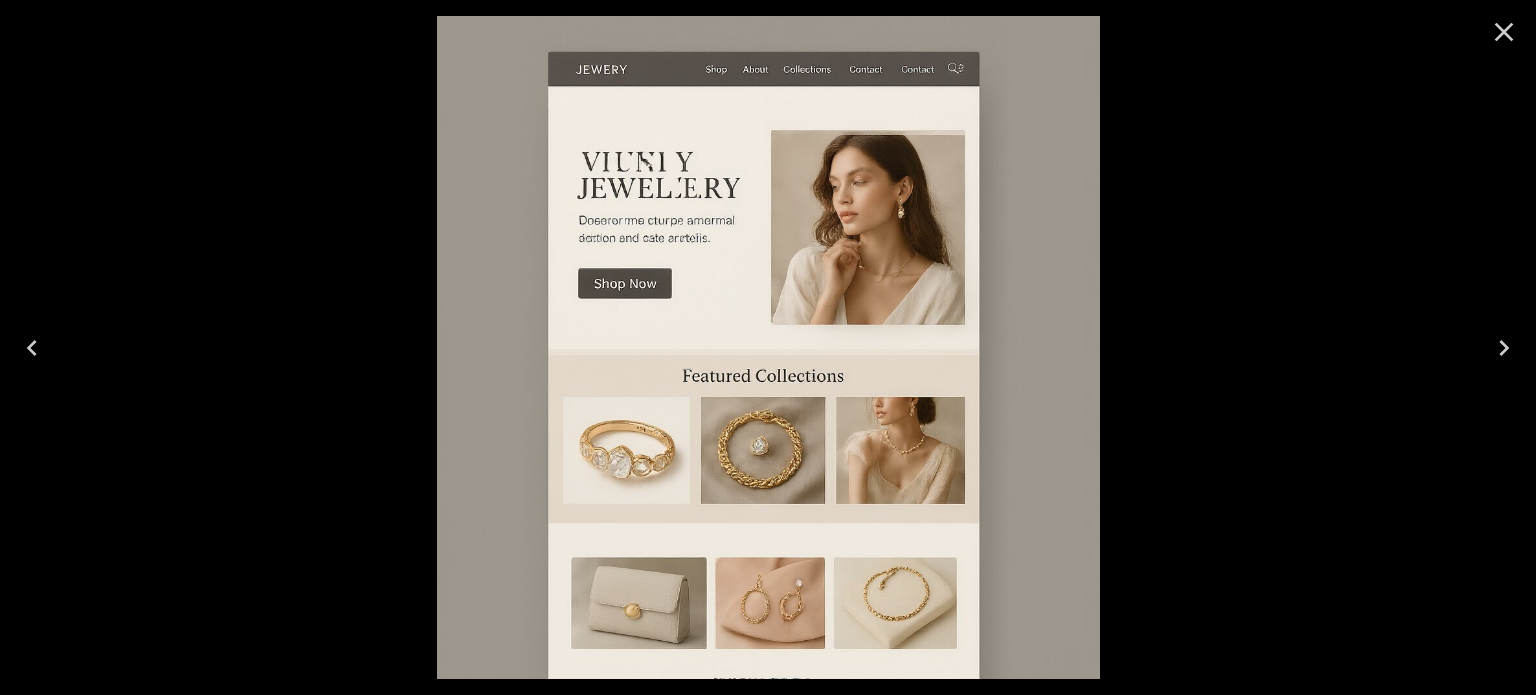 click at bounding box center [1504, 32] 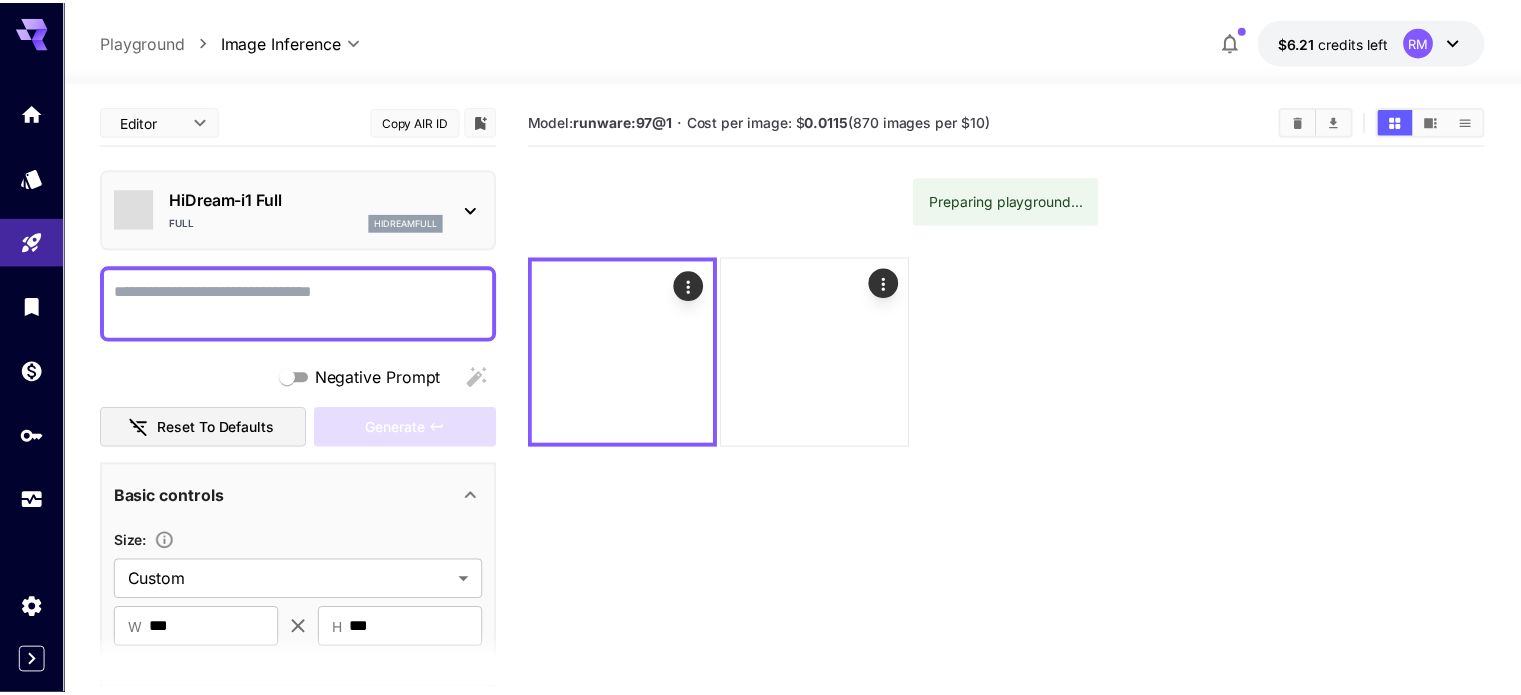 scroll, scrollTop: 0, scrollLeft: 0, axis: both 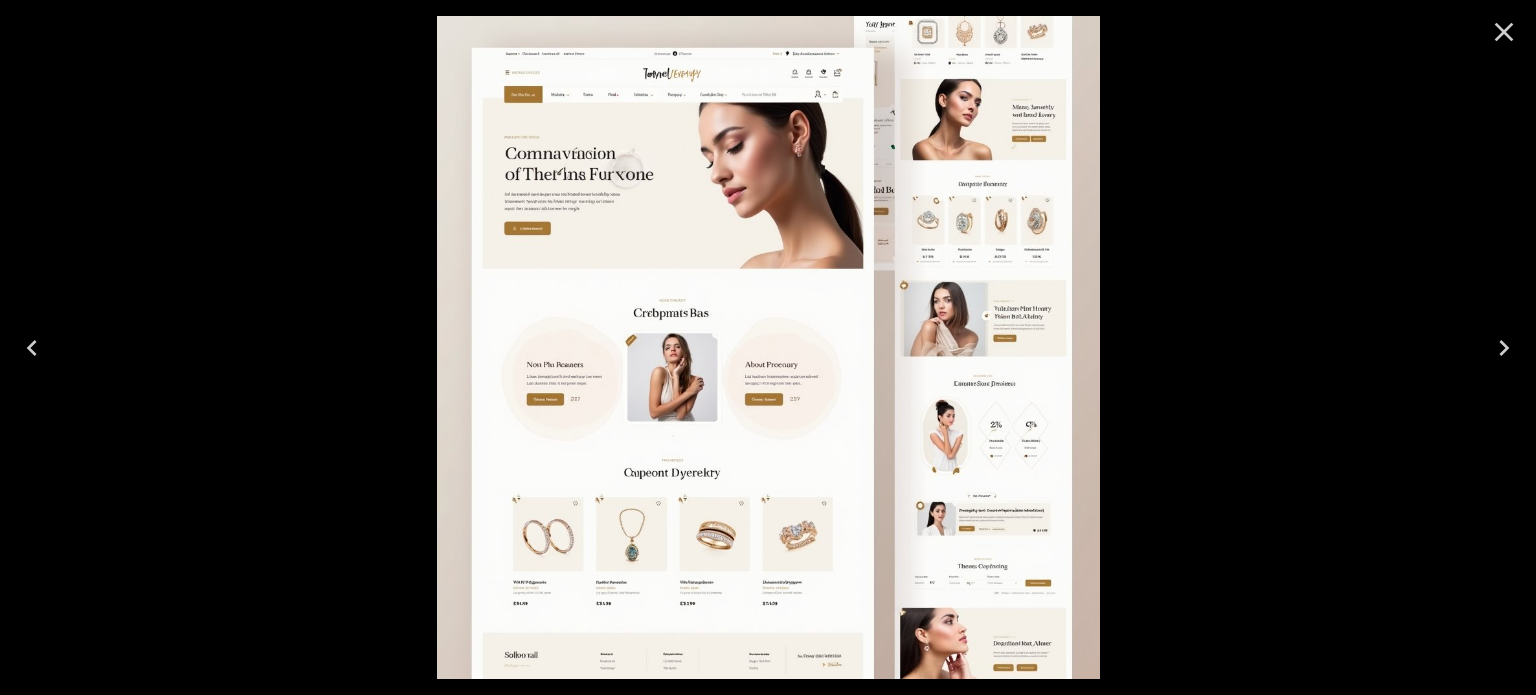 type 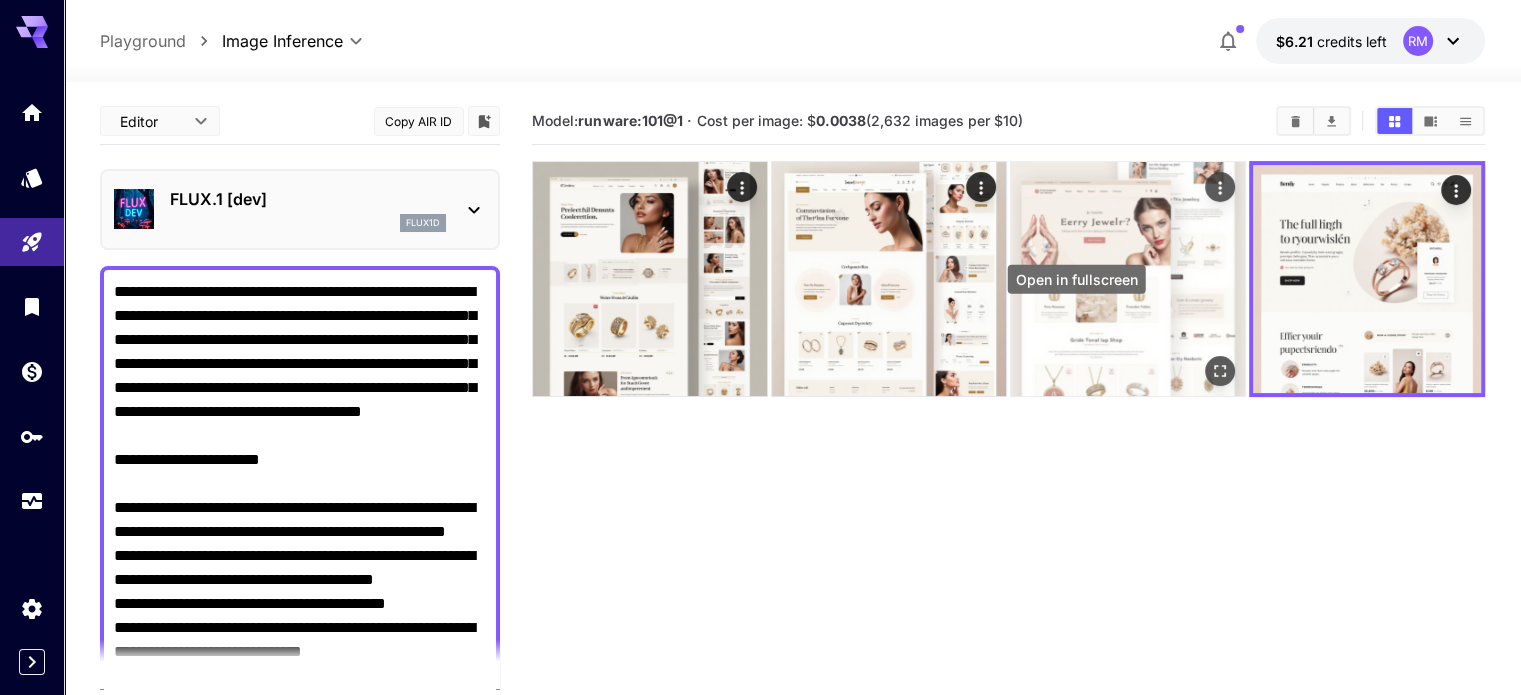 click 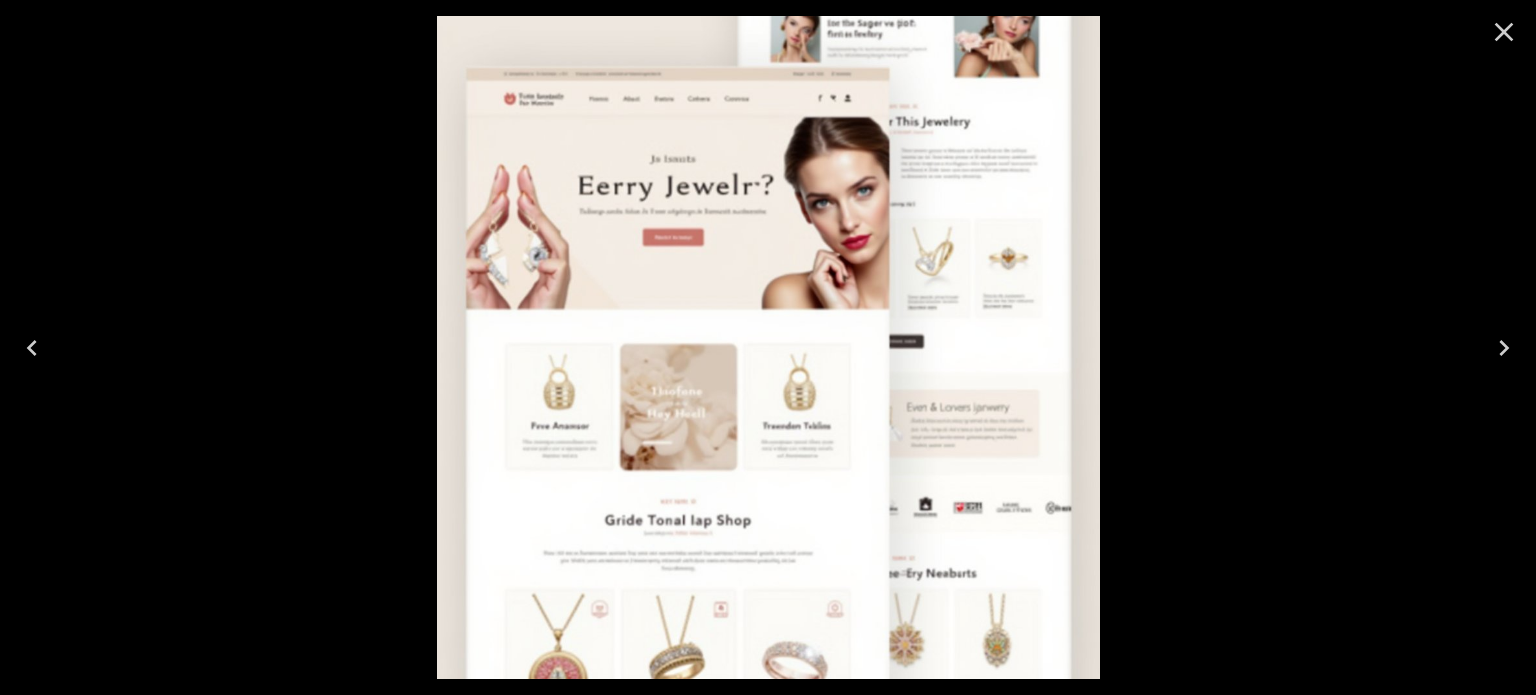 click 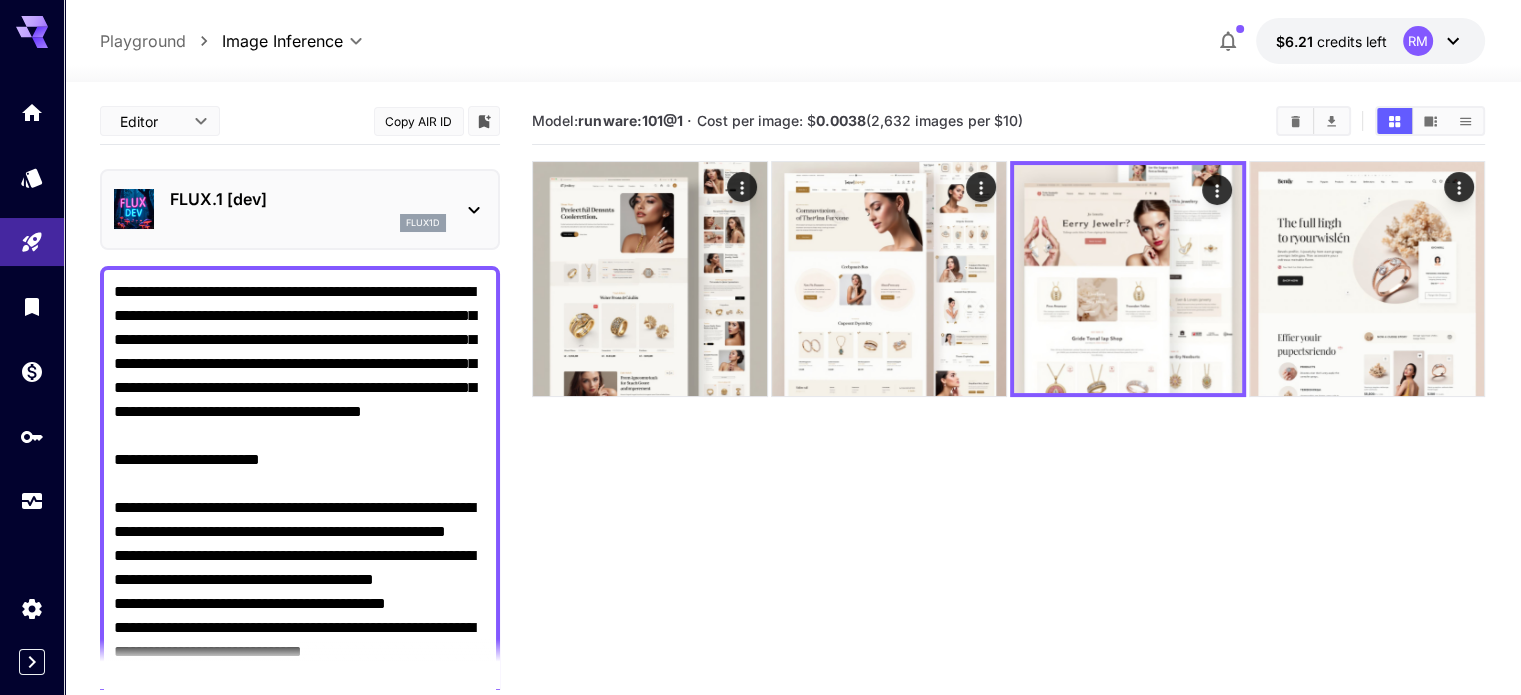 click on "Negative Prompt" at bounding box center (300, 676) 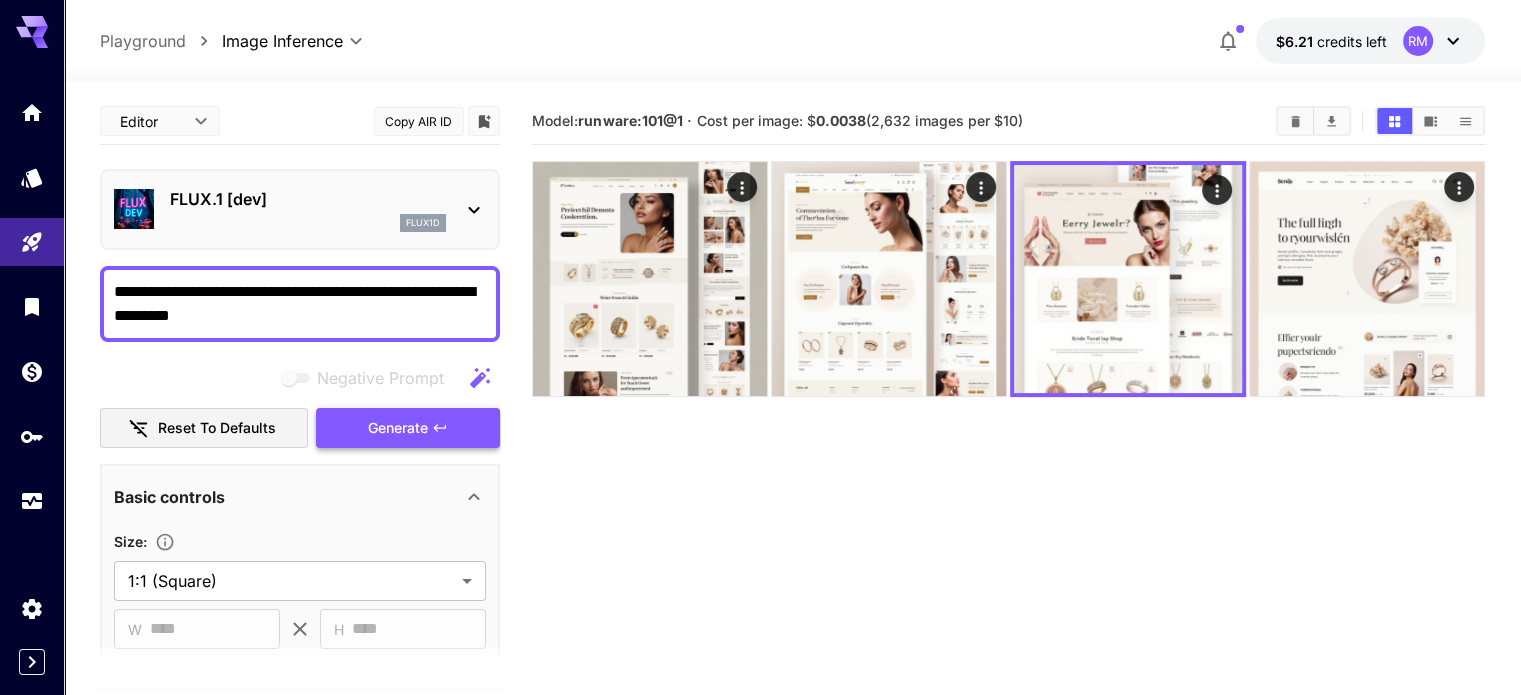 type on "**********" 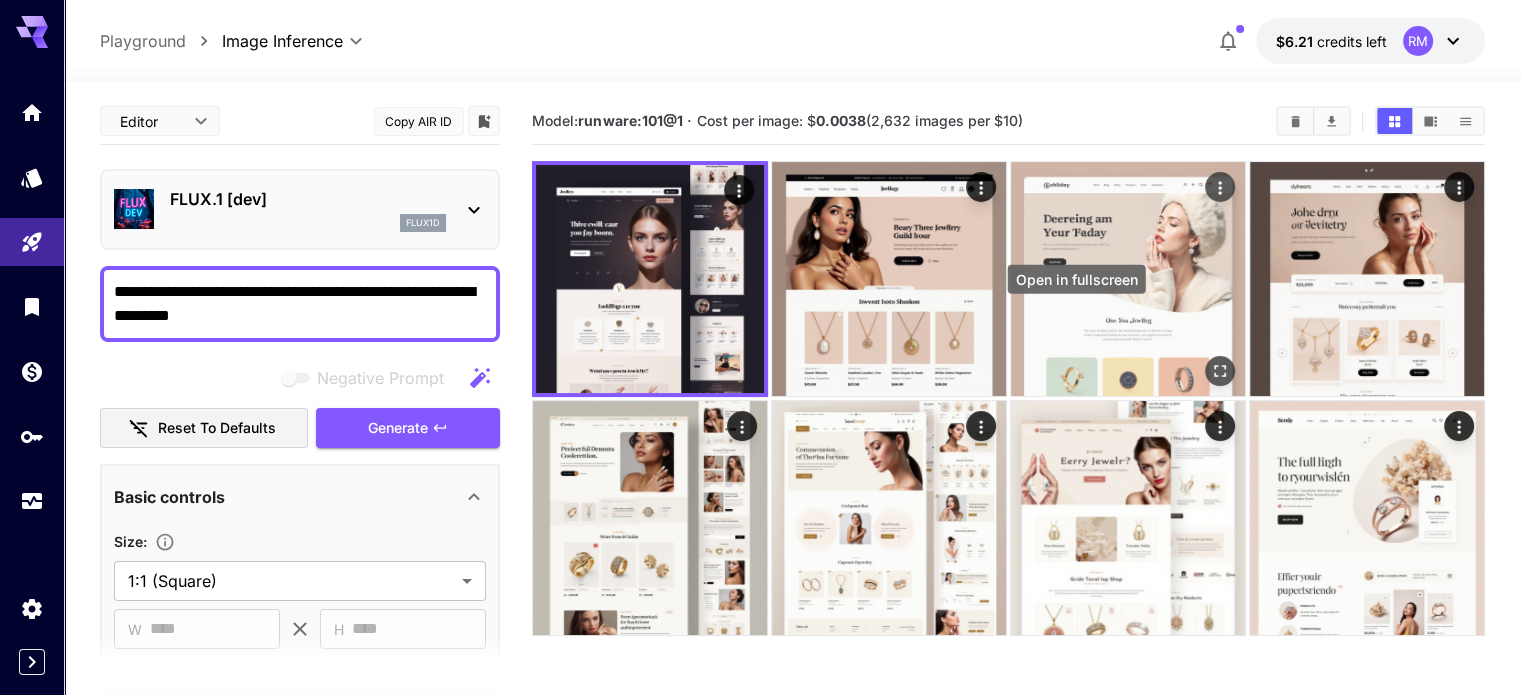 click 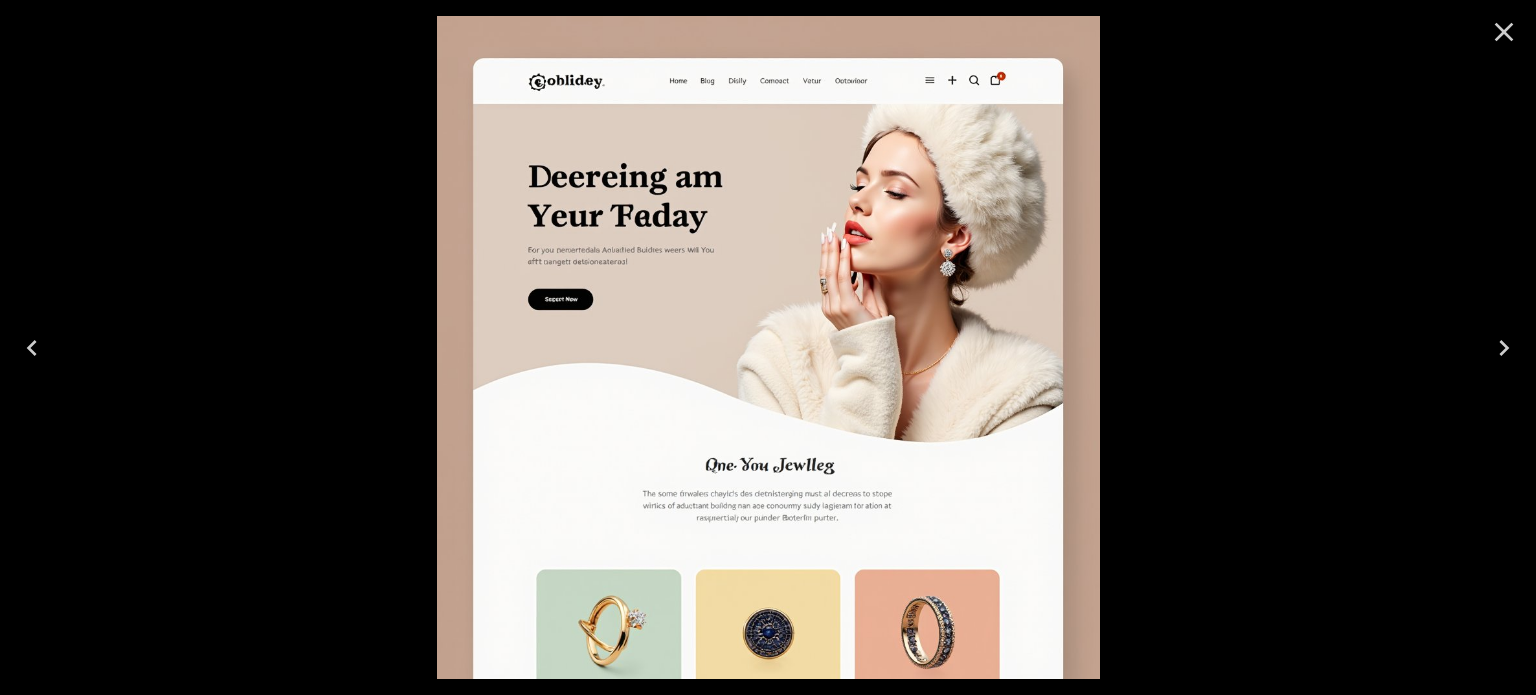 click 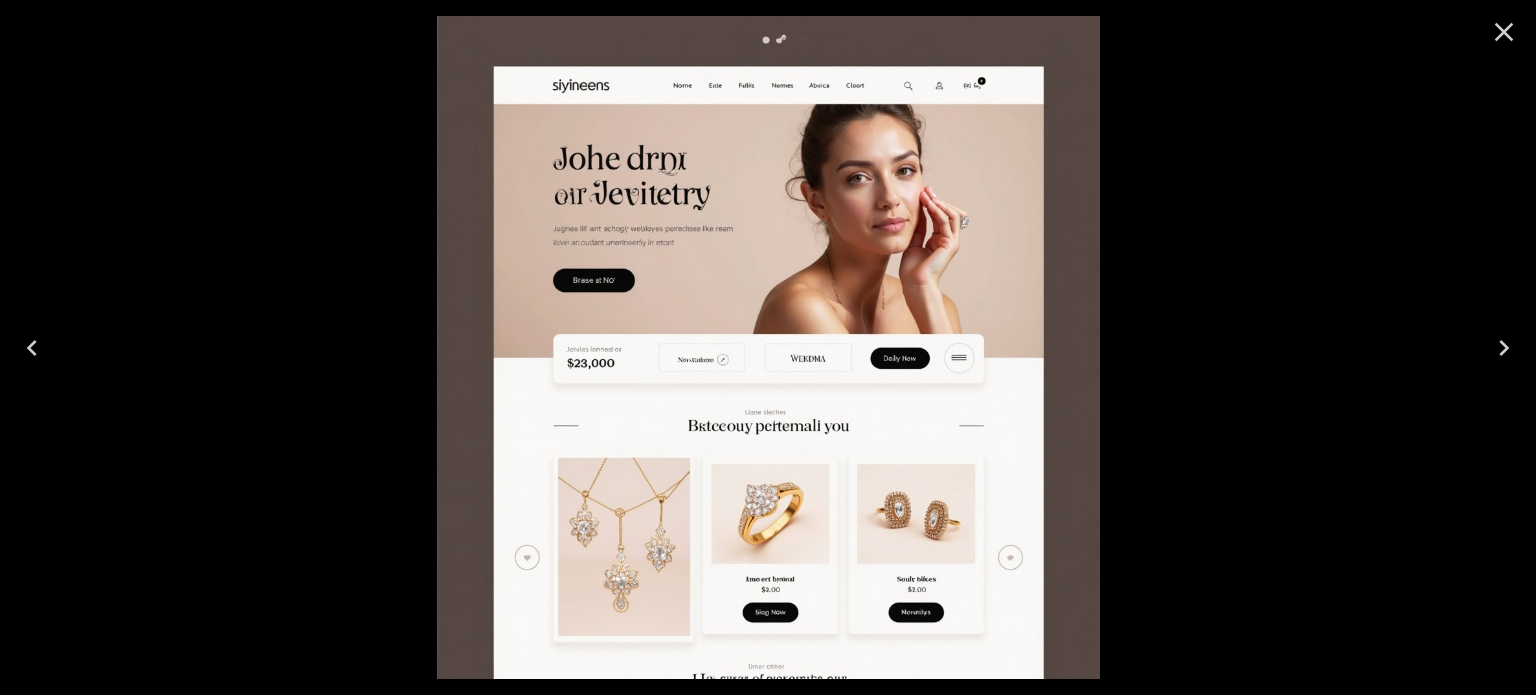 type 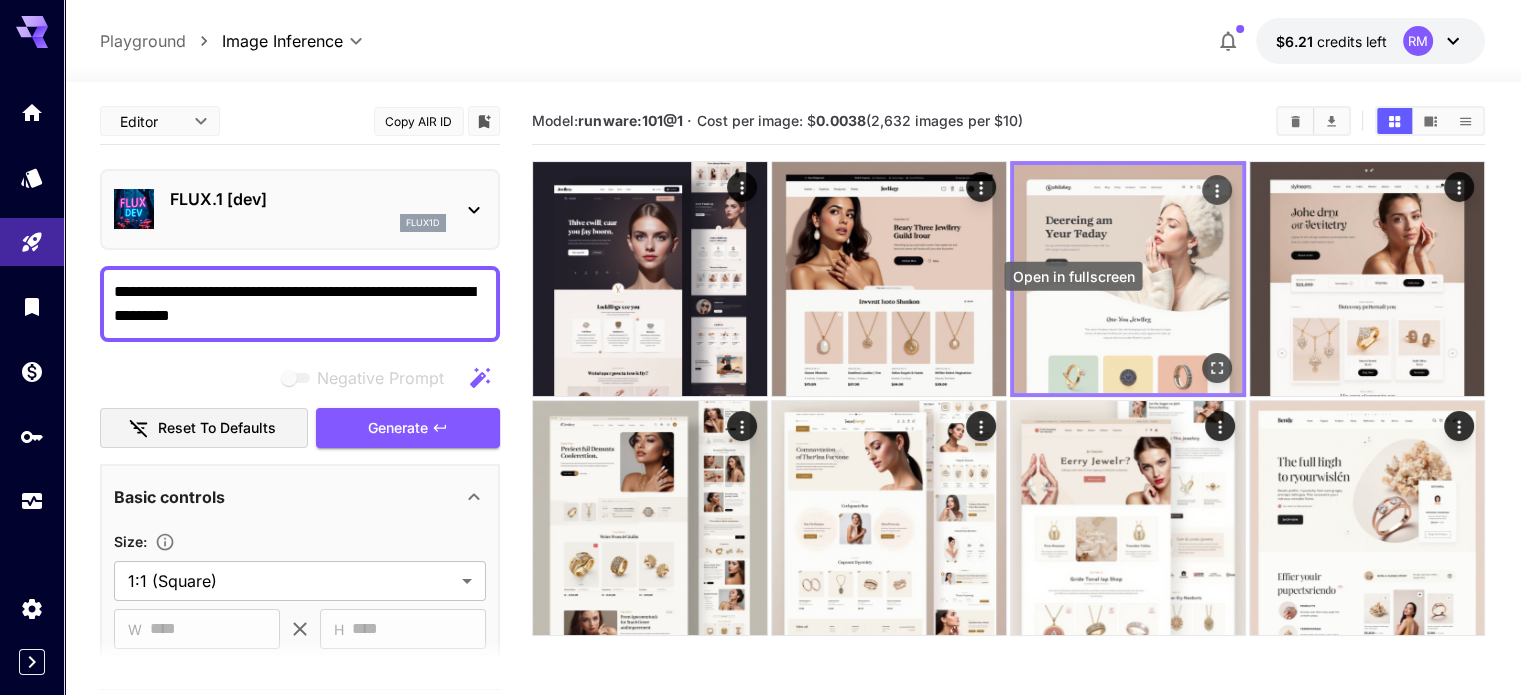 click at bounding box center [1217, 368] 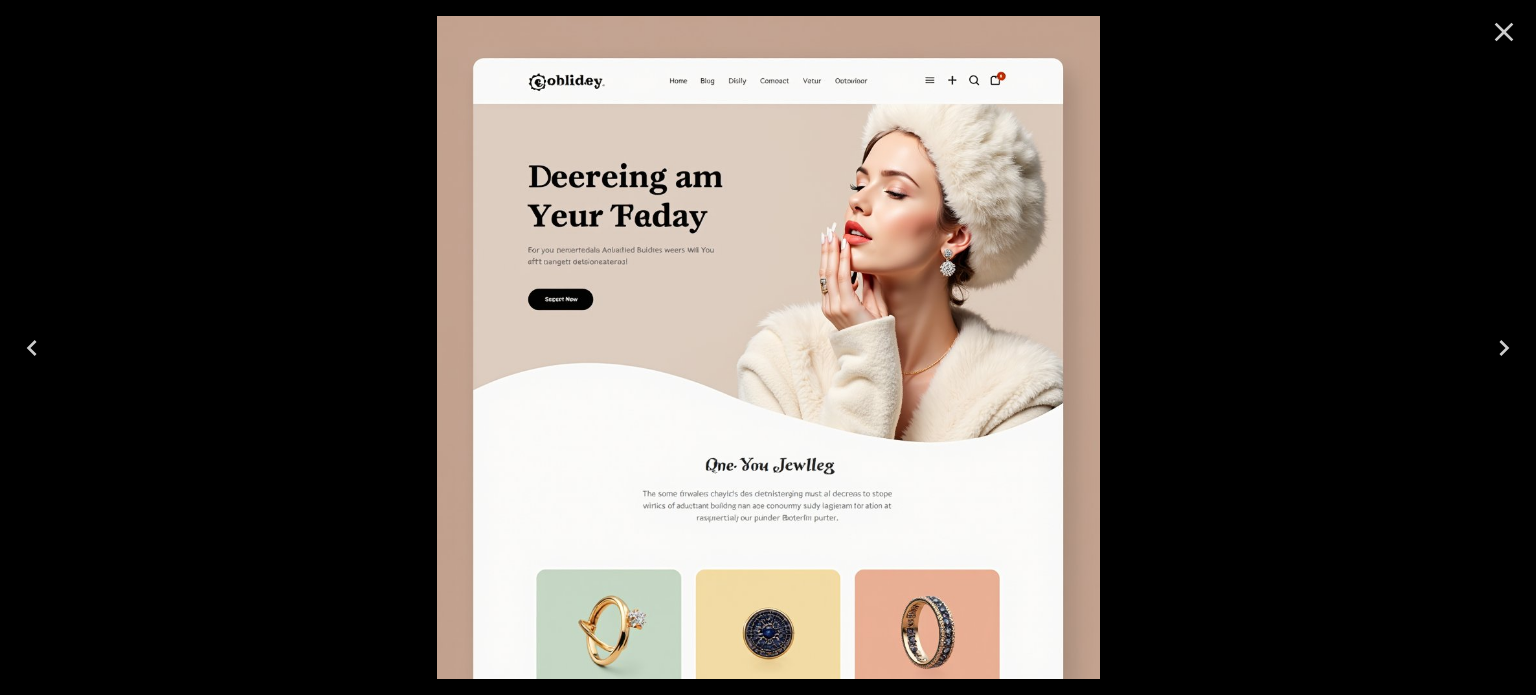 click 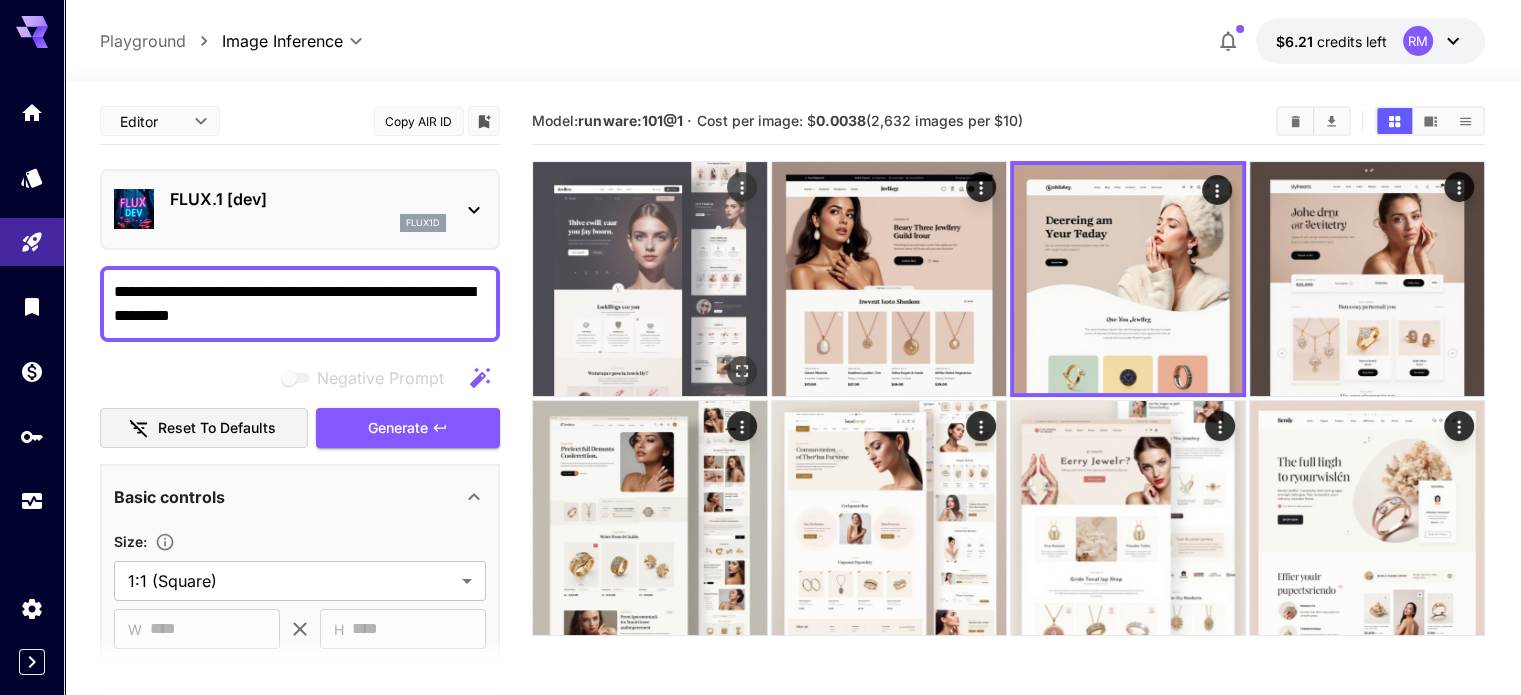 click at bounding box center [650, 279] 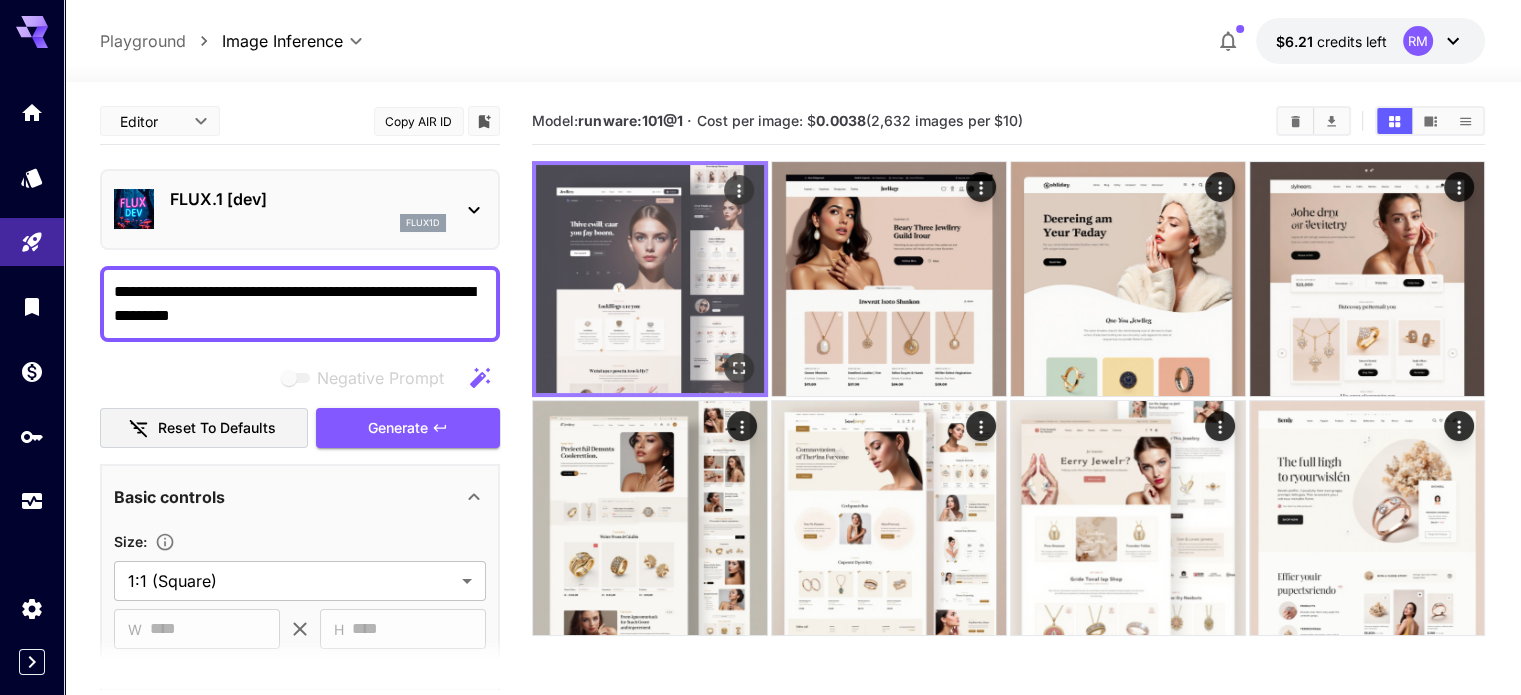 click at bounding box center (650, 279) 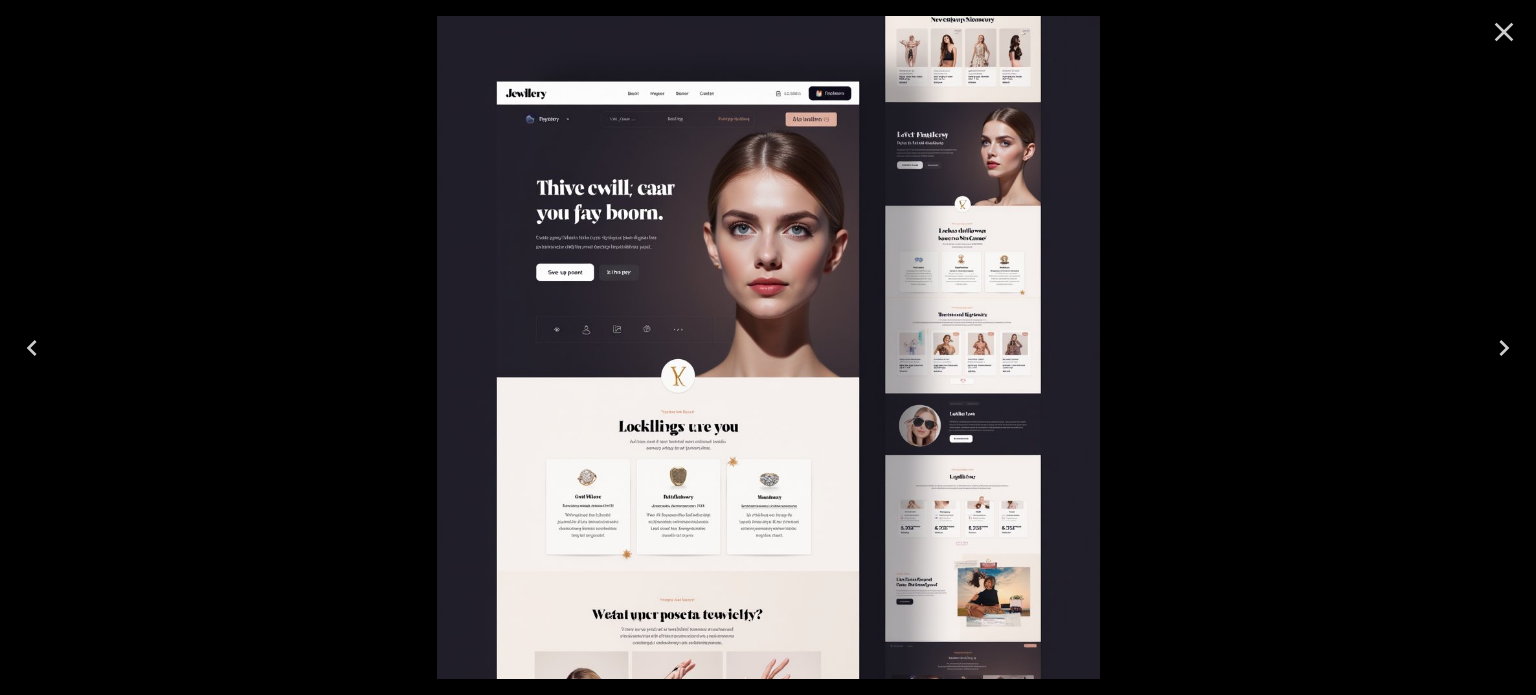 click 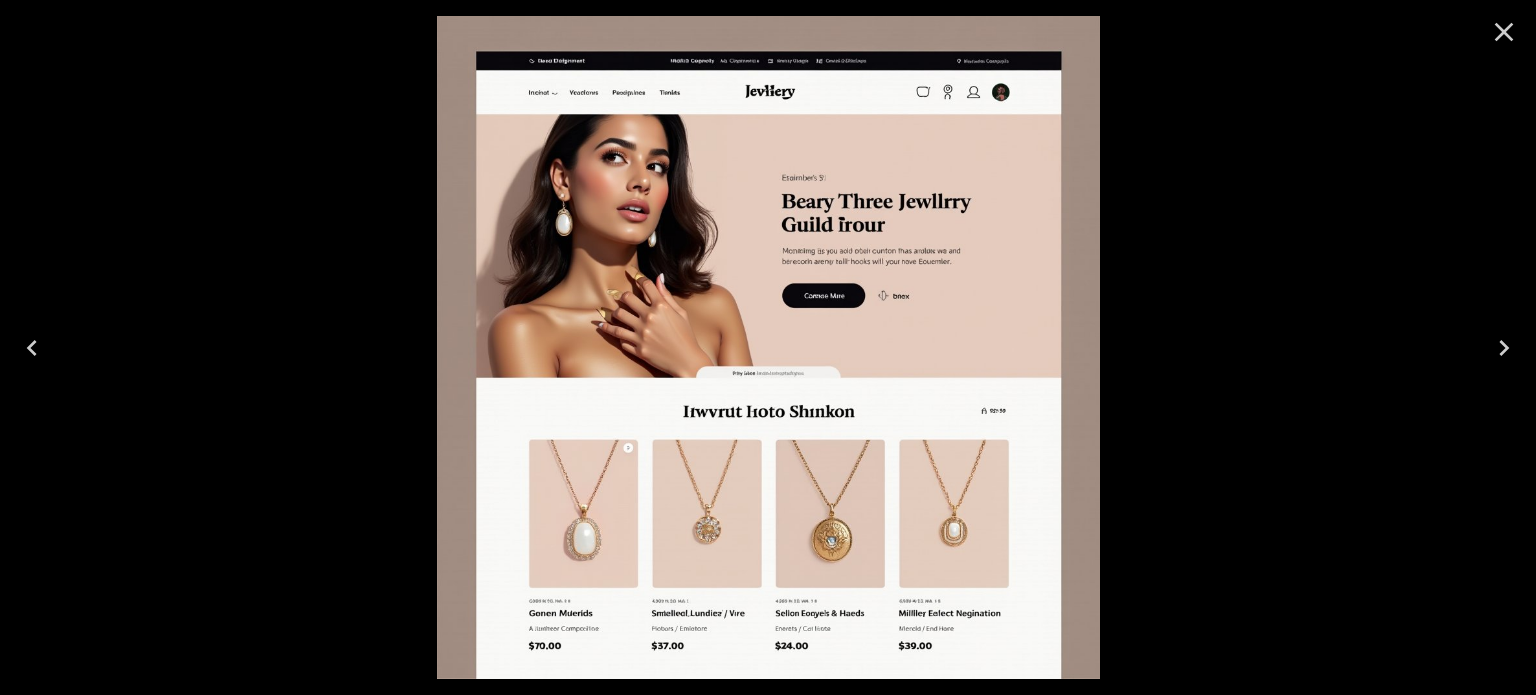 click 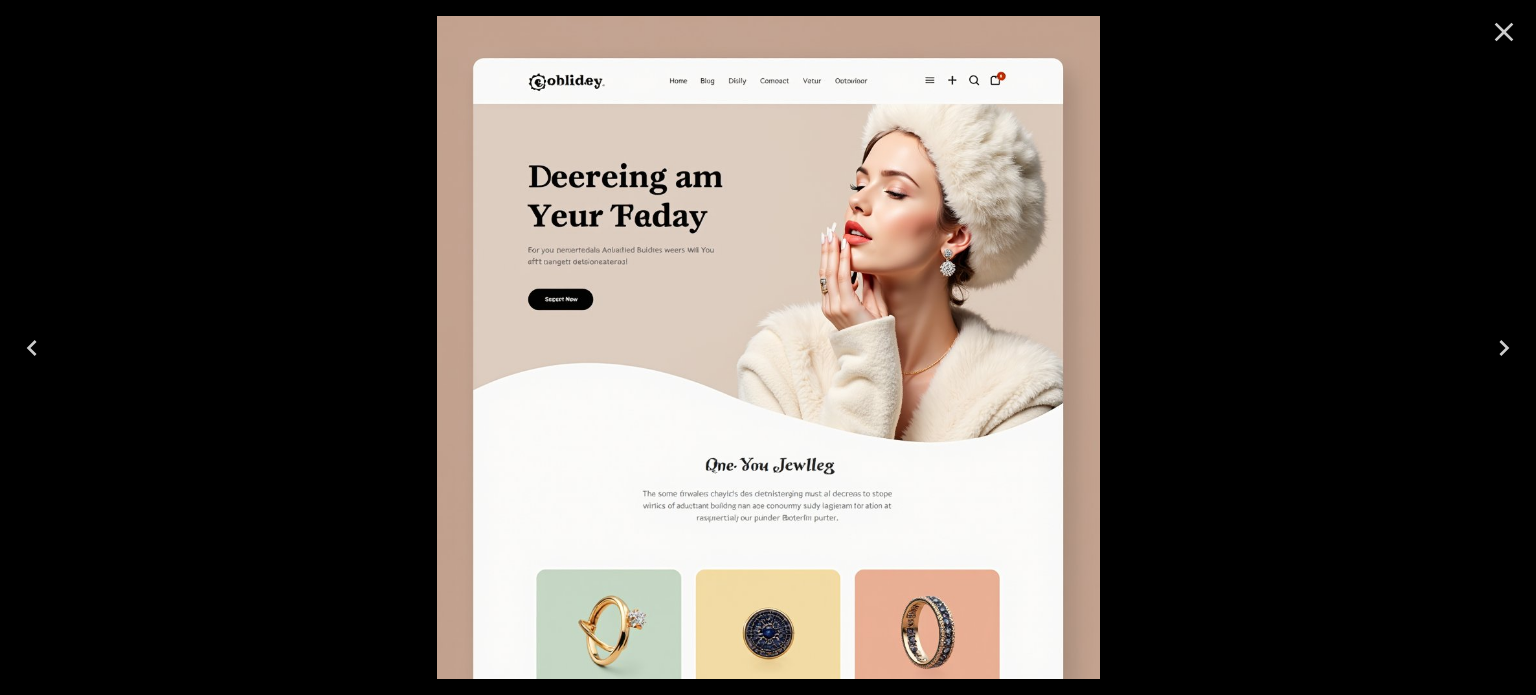type 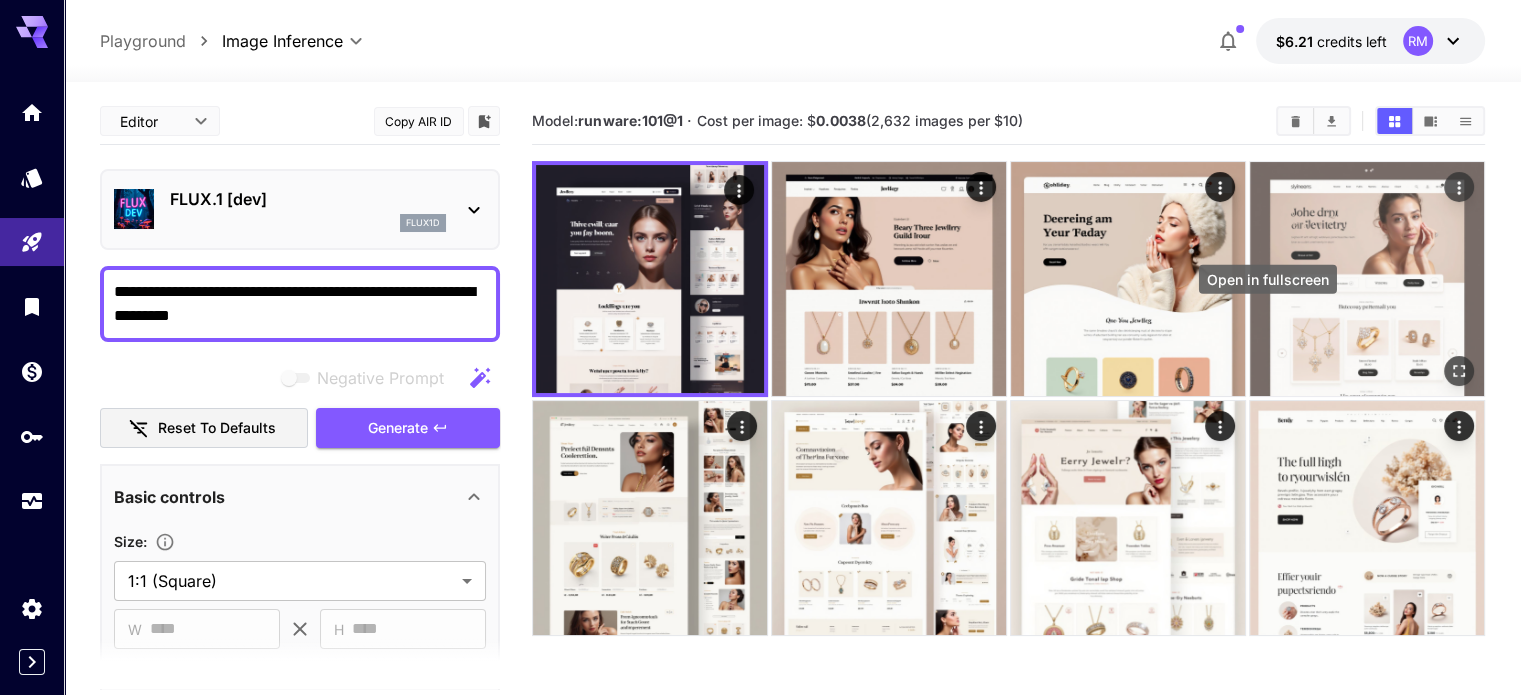 click 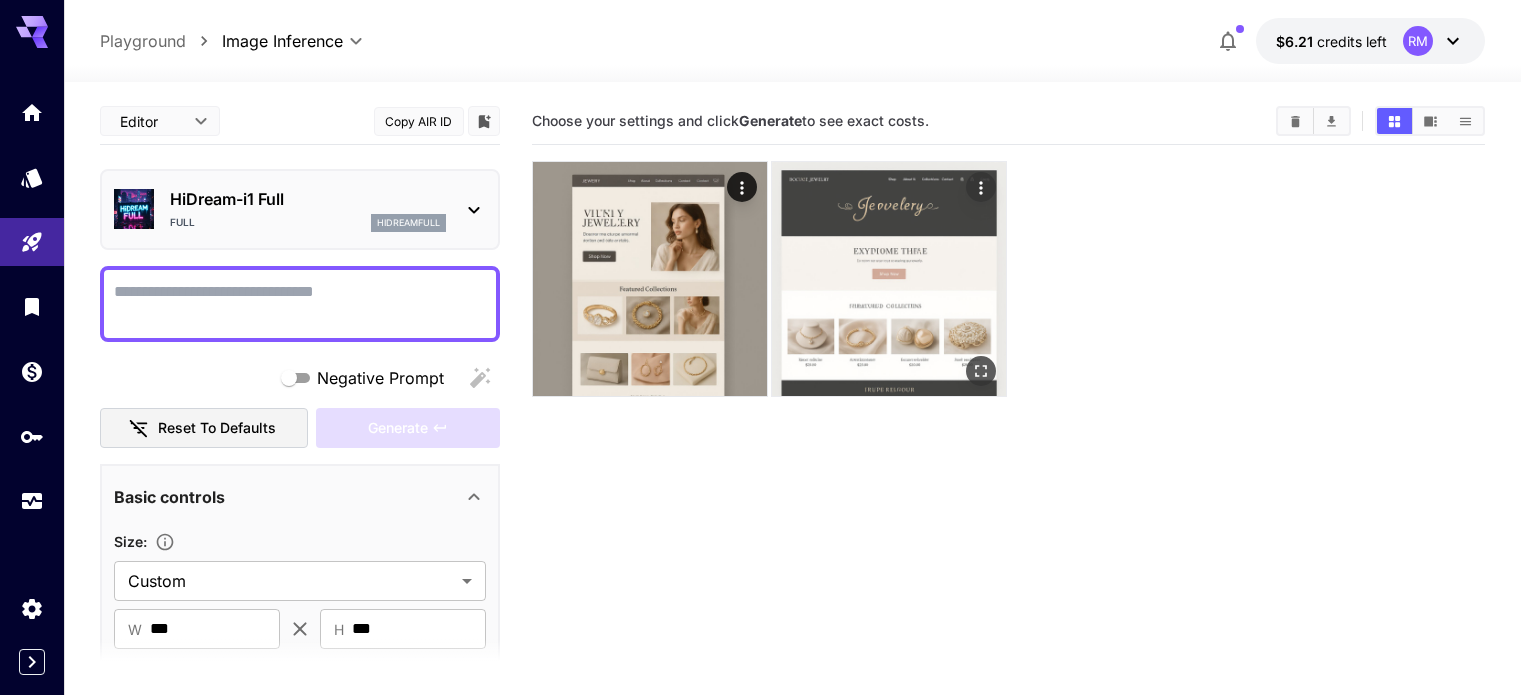 scroll, scrollTop: 0, scrollLeft: 0, axis: both 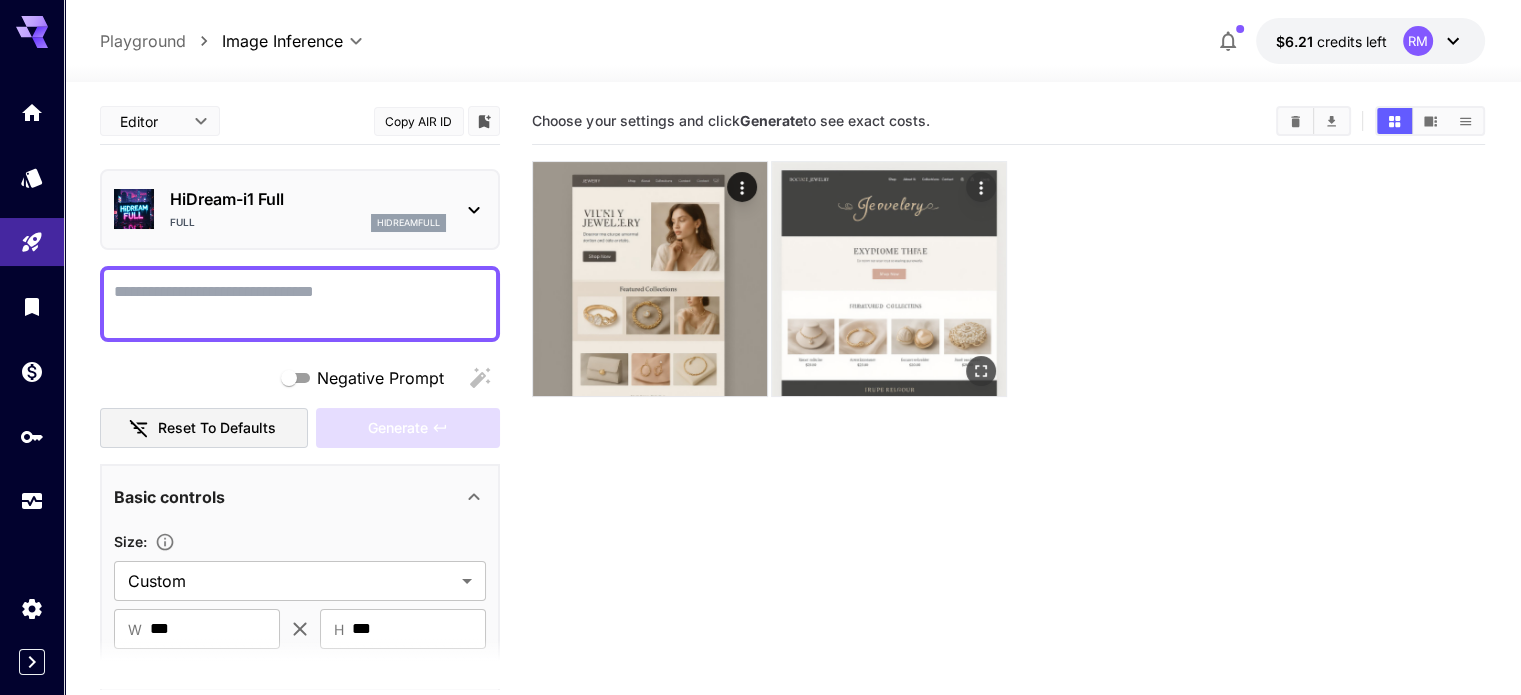 click at bounding box center [981, 371] 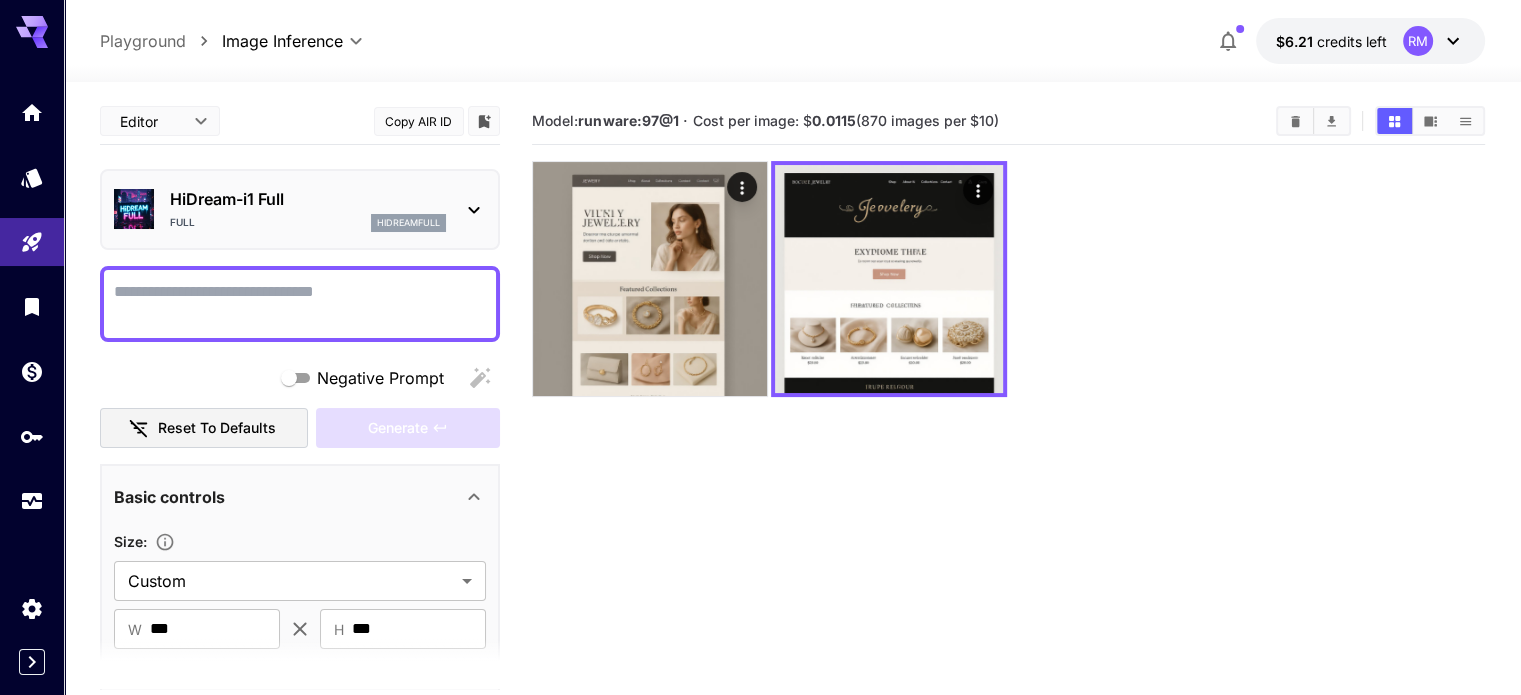 click at bounding box center (300, 304) 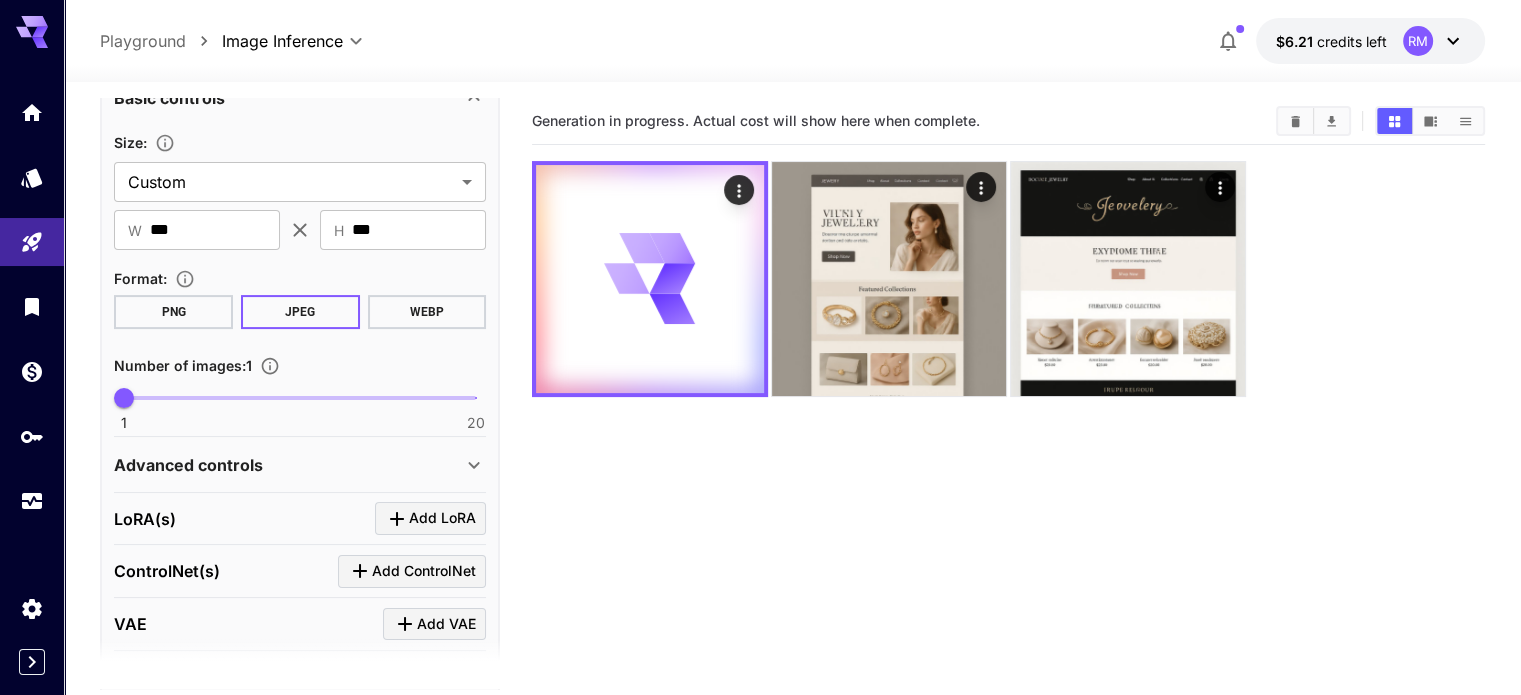 scroll, scrollTop: 400, scrollLeft: 0, axis: vertical 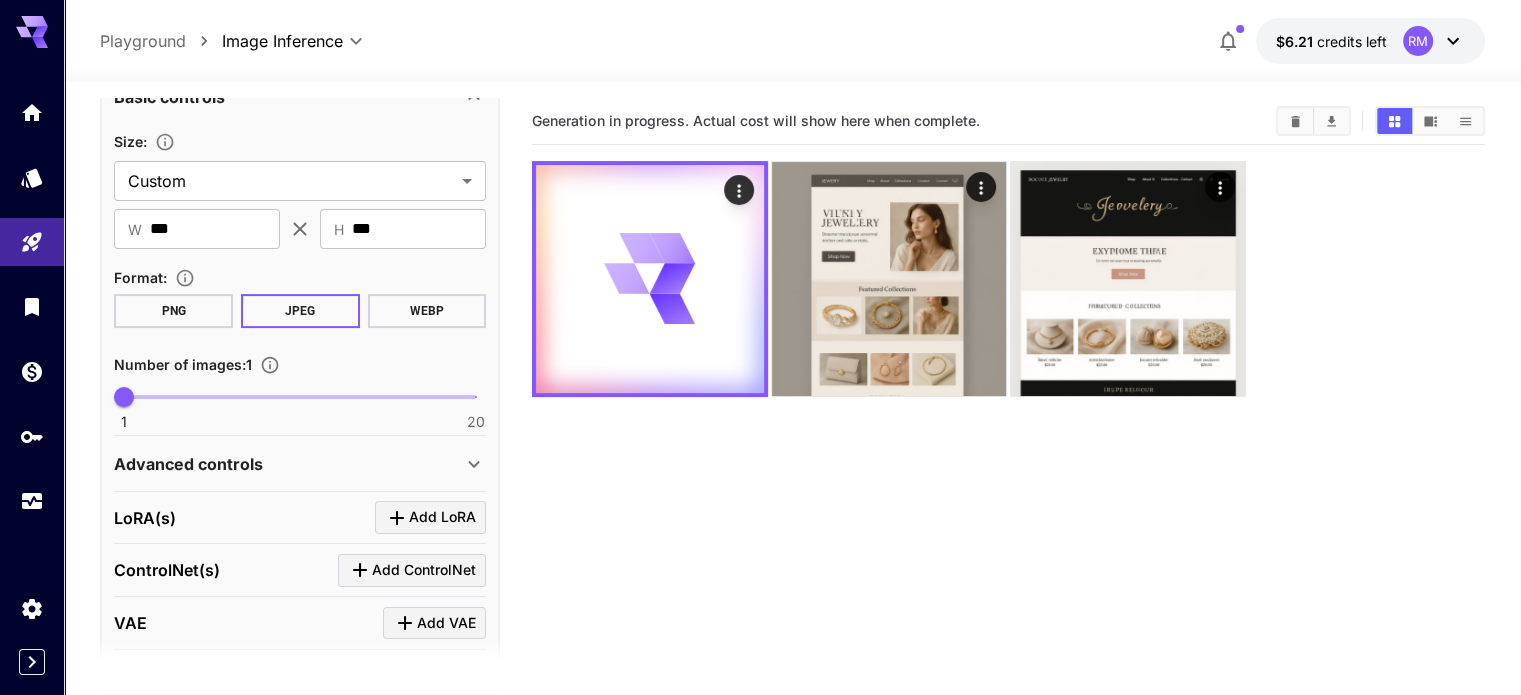 type on "**********" 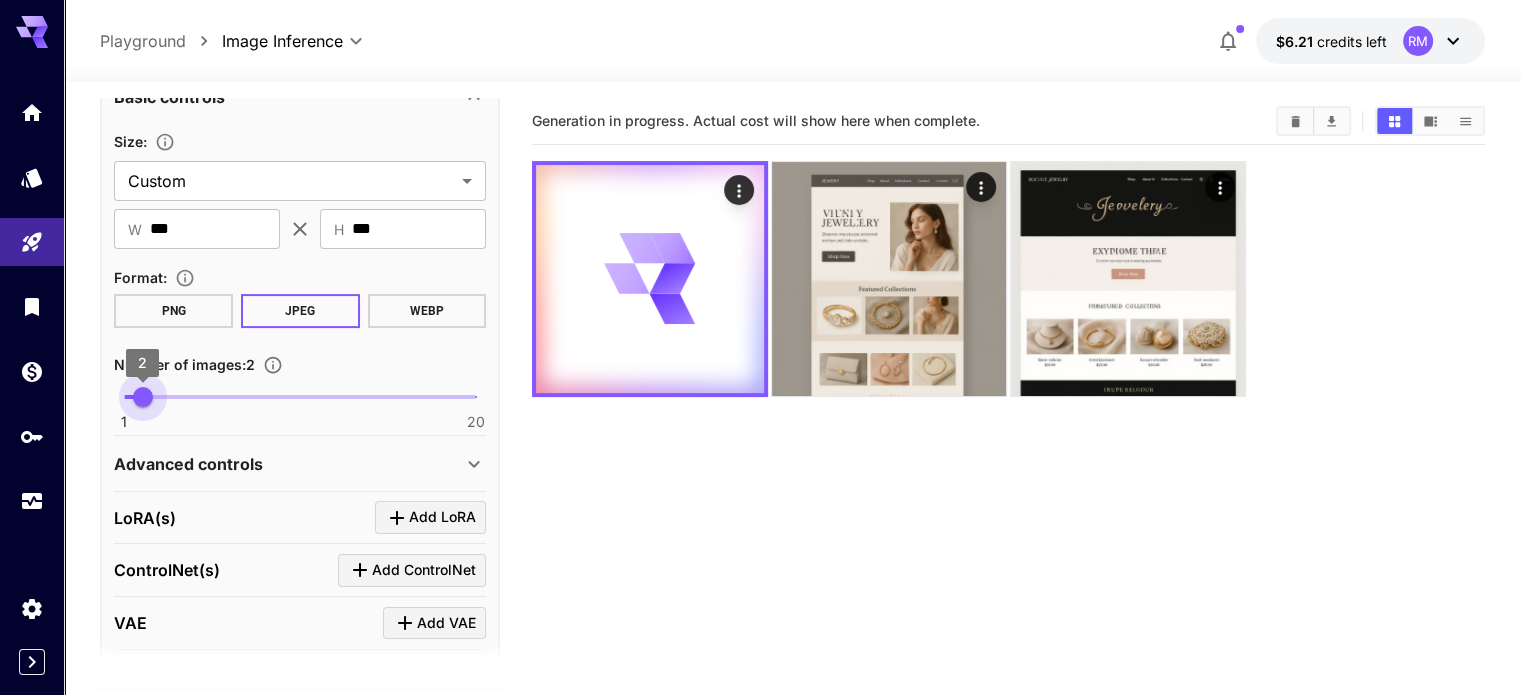 click on "1 20 2" at bounding box center (300, 397) 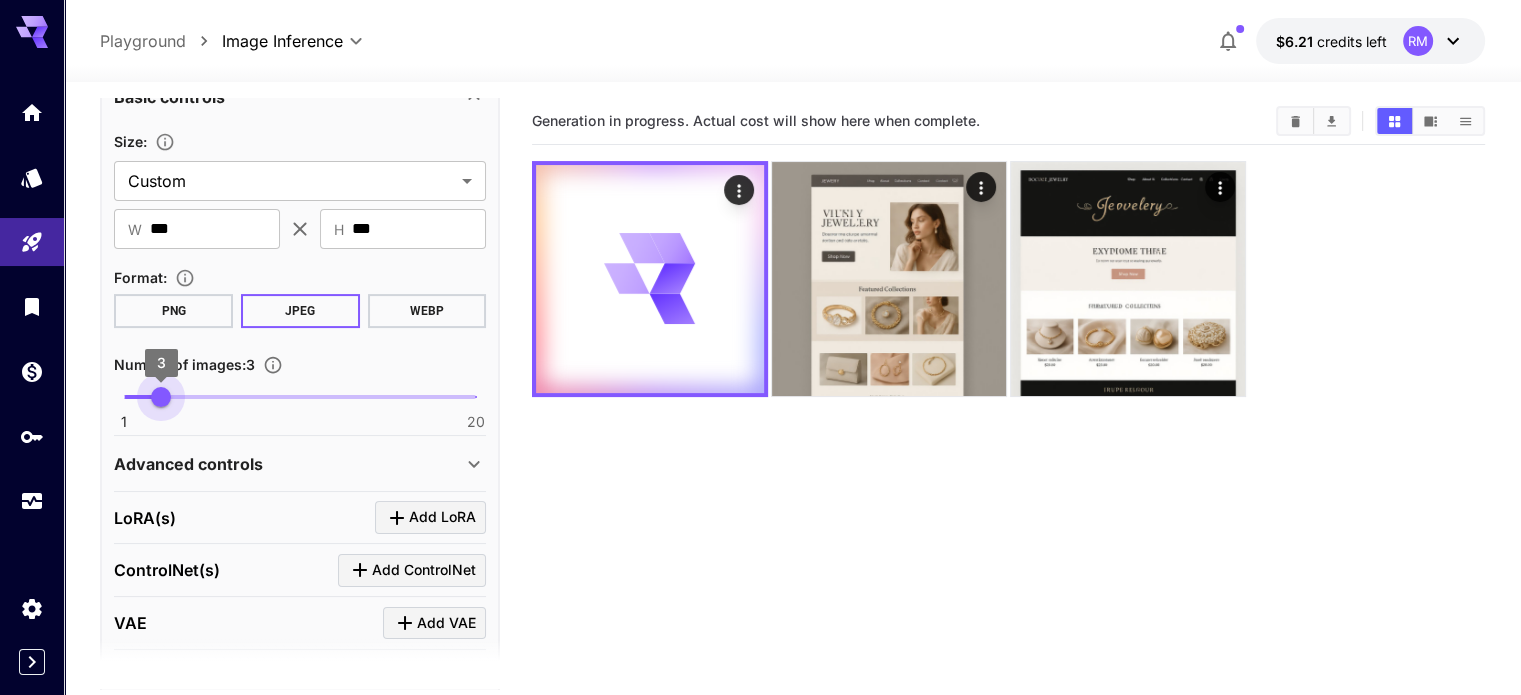 drag, startPoint x: 159, startPoint y: 374, endPoint x: 172, endPoint y: 363, distance: 17.029387 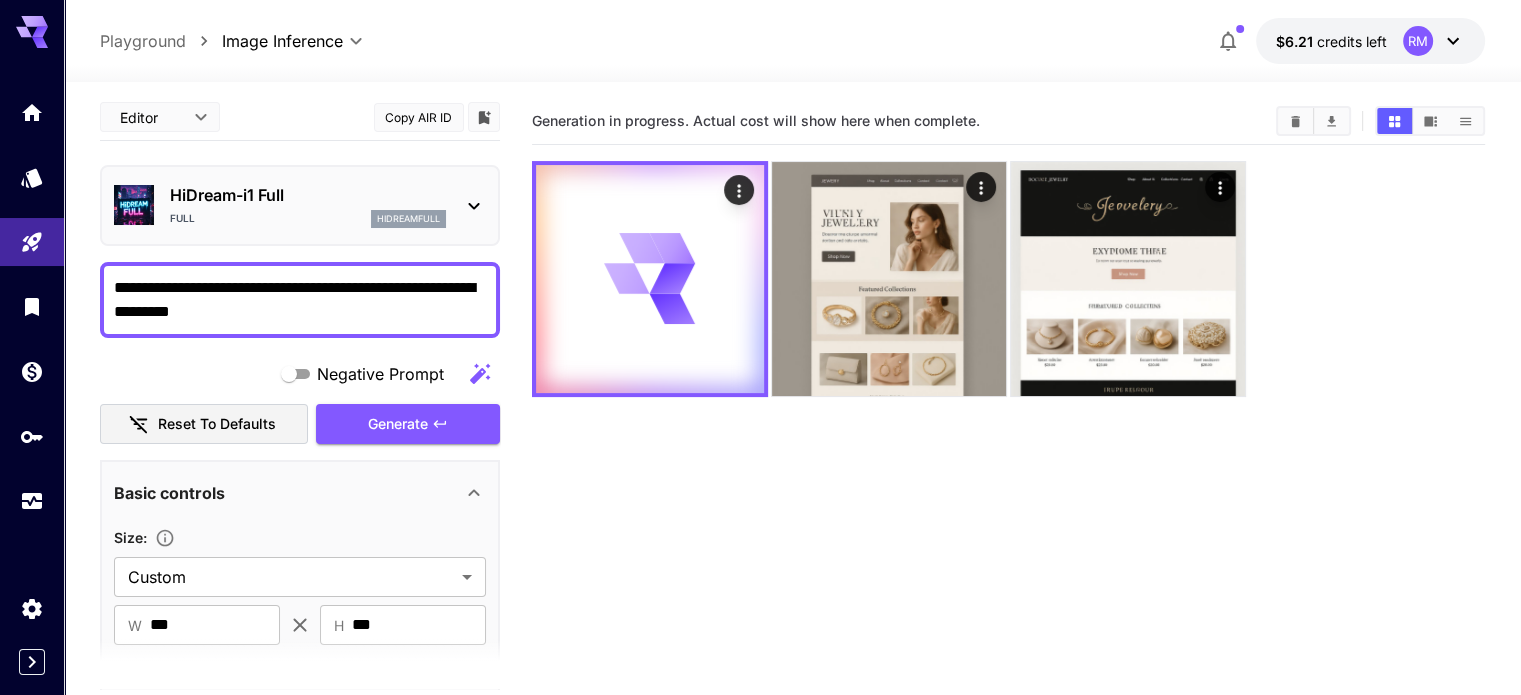 scroll, scrollTop: 0, scrollLeft: 0, axis: both 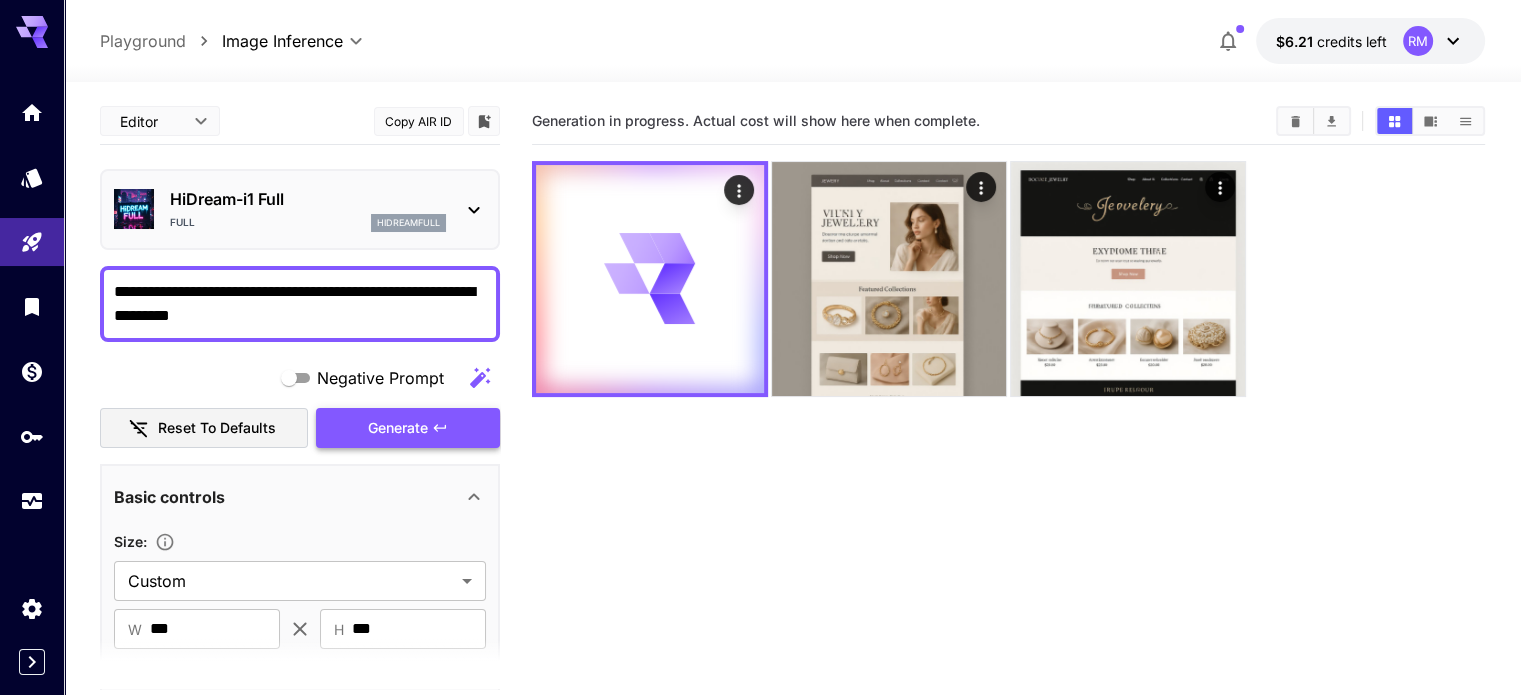click on "Generate" at bounding box center [398, 428] 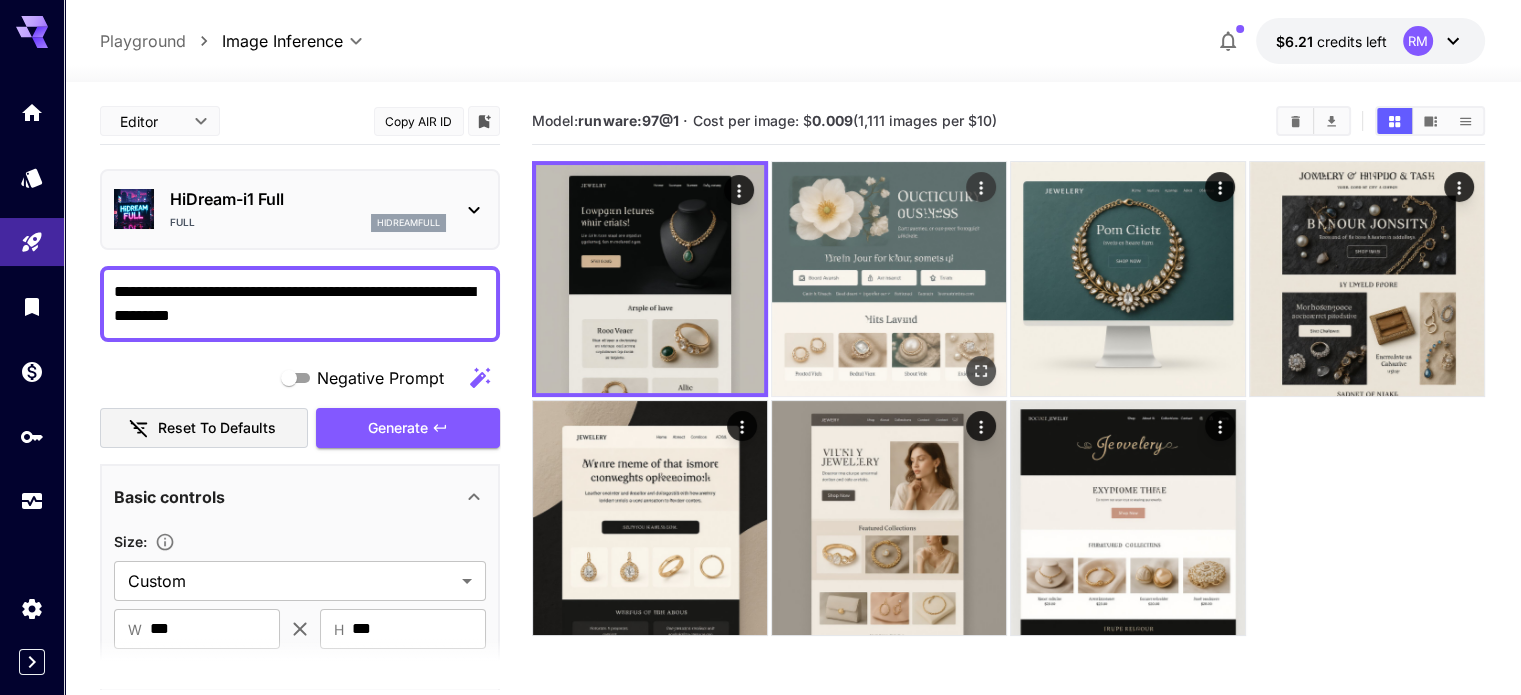 click 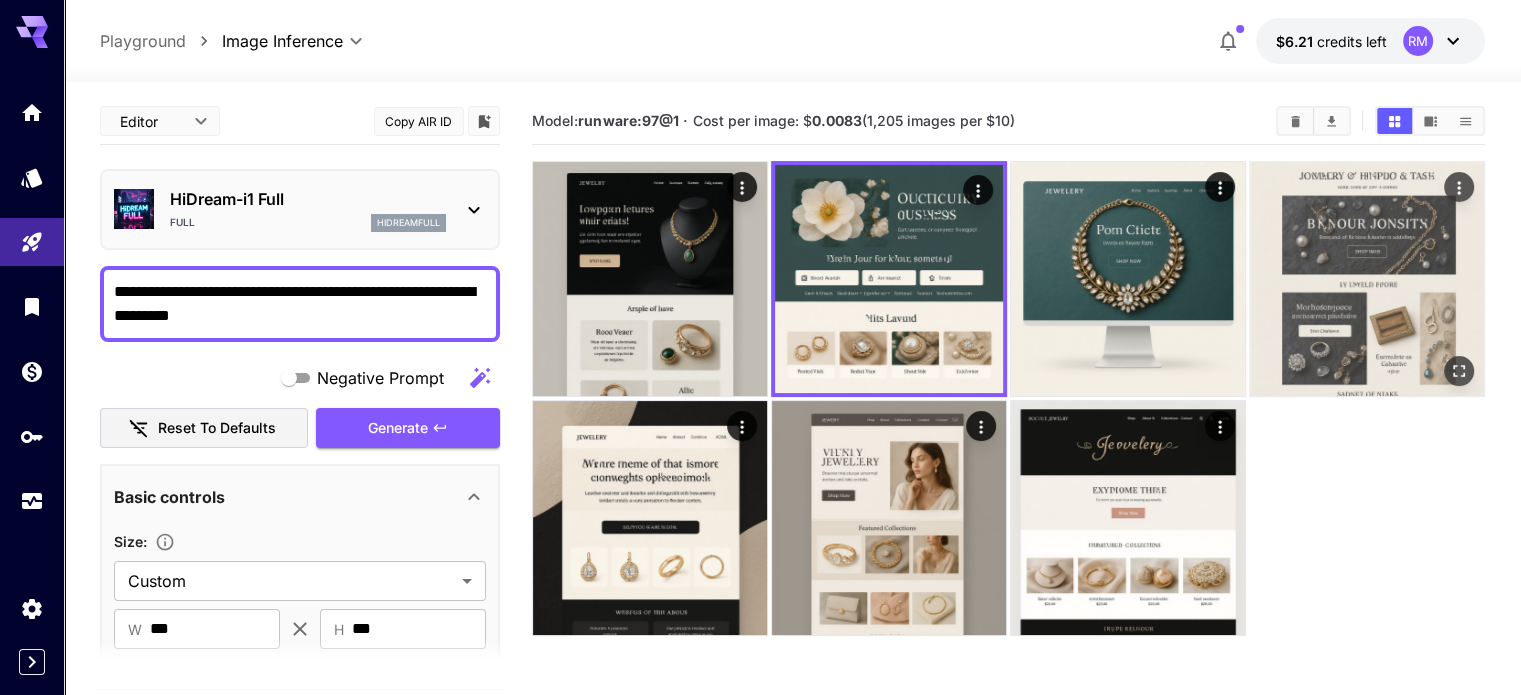 click at bounding box center (1459, 371) 